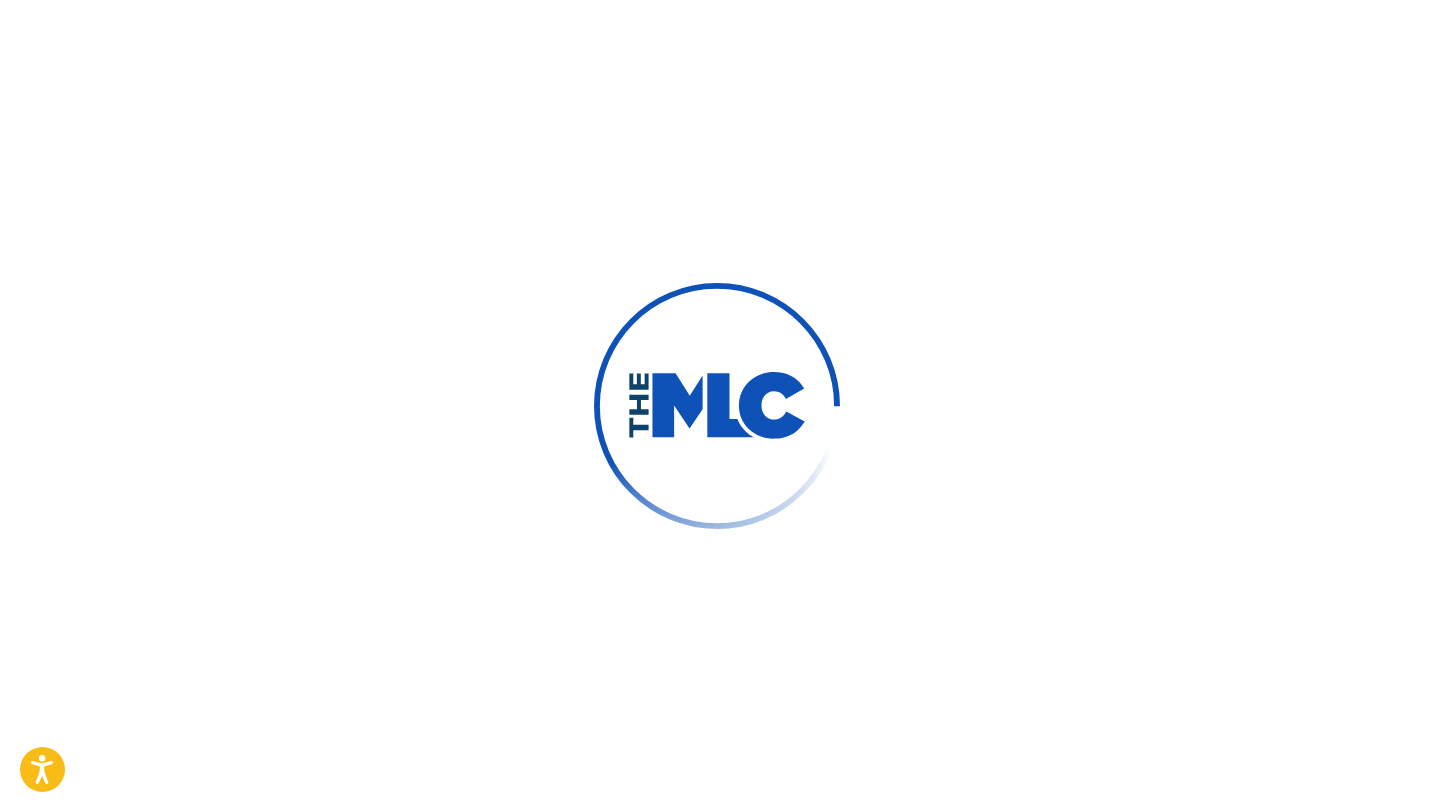 scroll, scrollTop: 0, scrollLeft: 0, axis: both 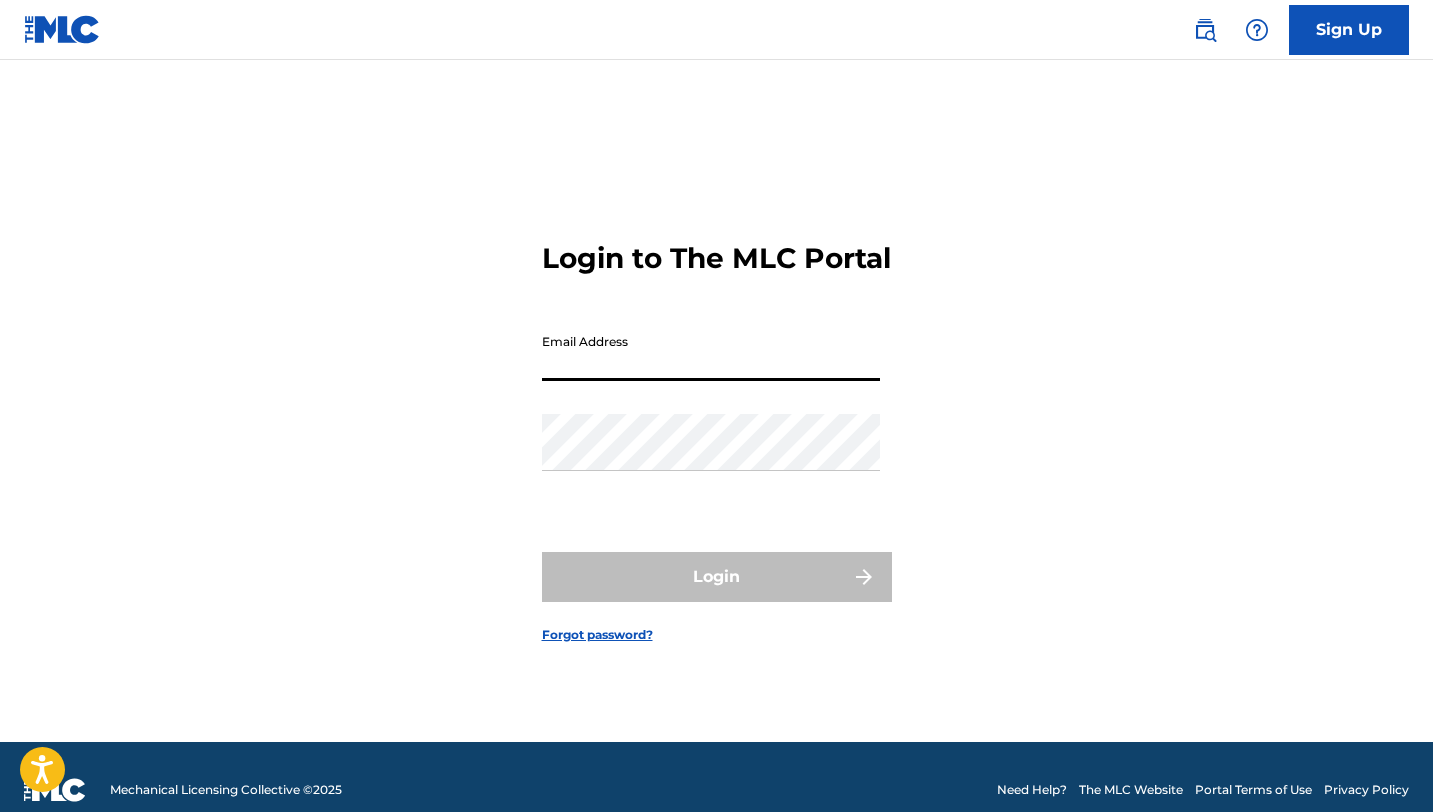 click on "Email Address" at bounding box center [711, 352] 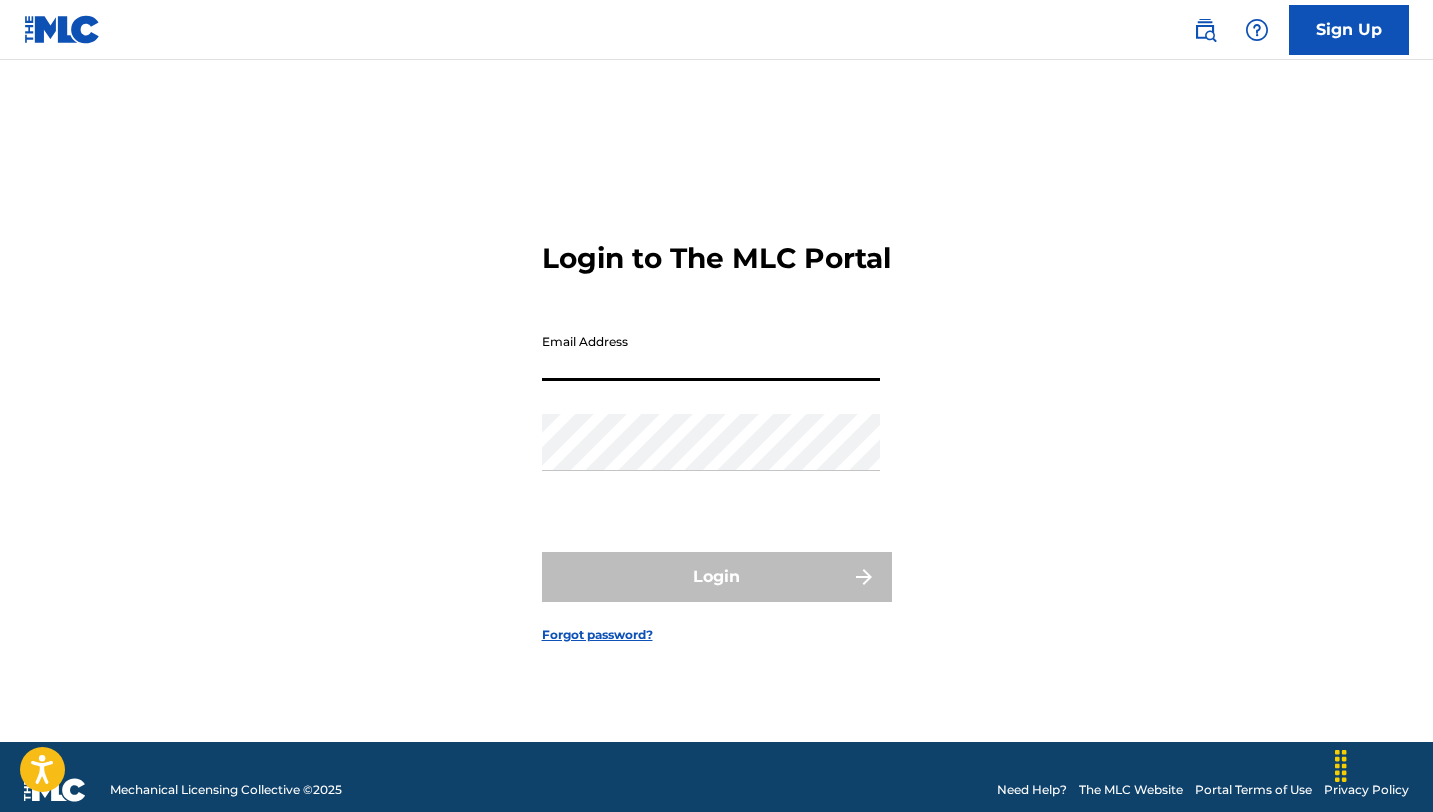 paste on "[EMAIL]" 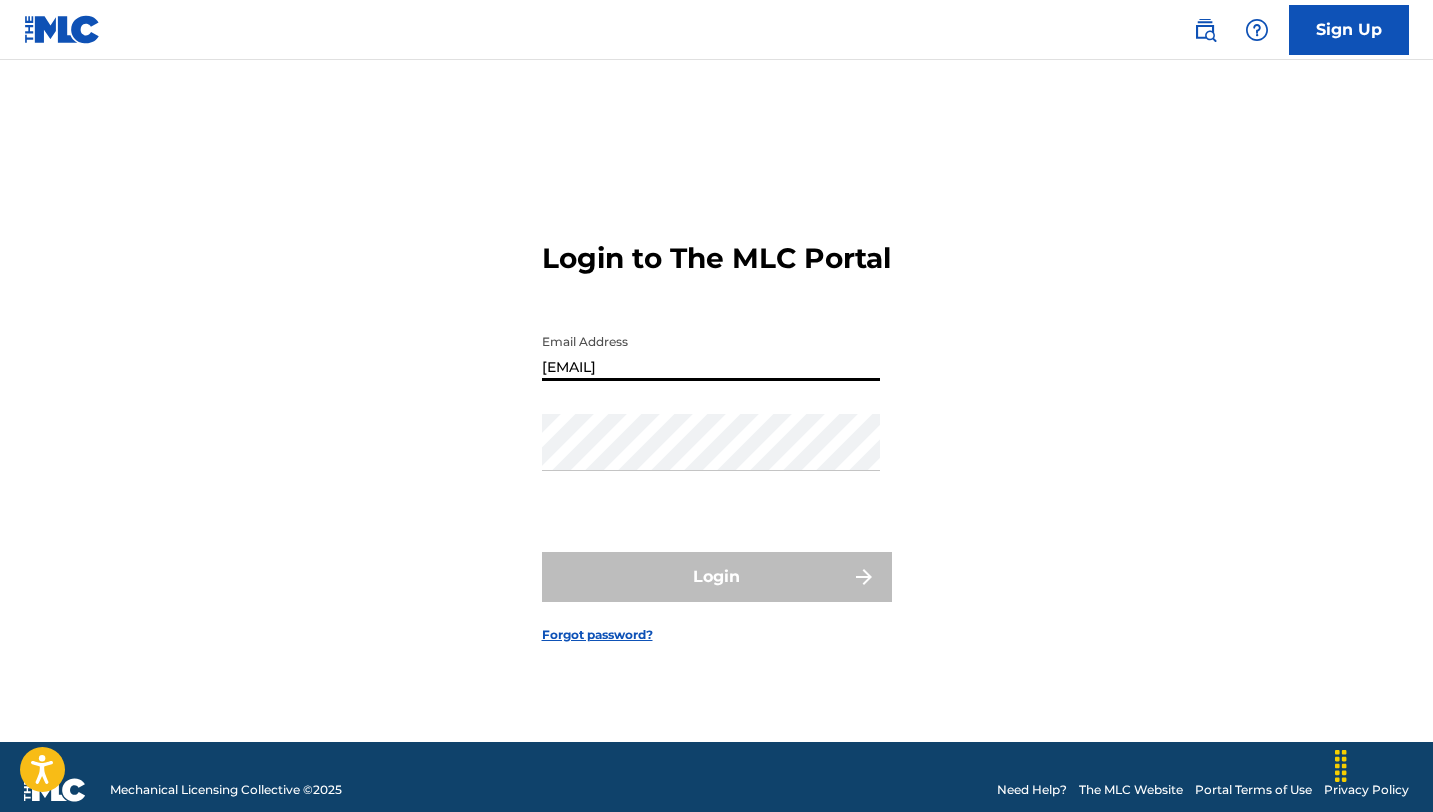 type on "[EMAIL]" 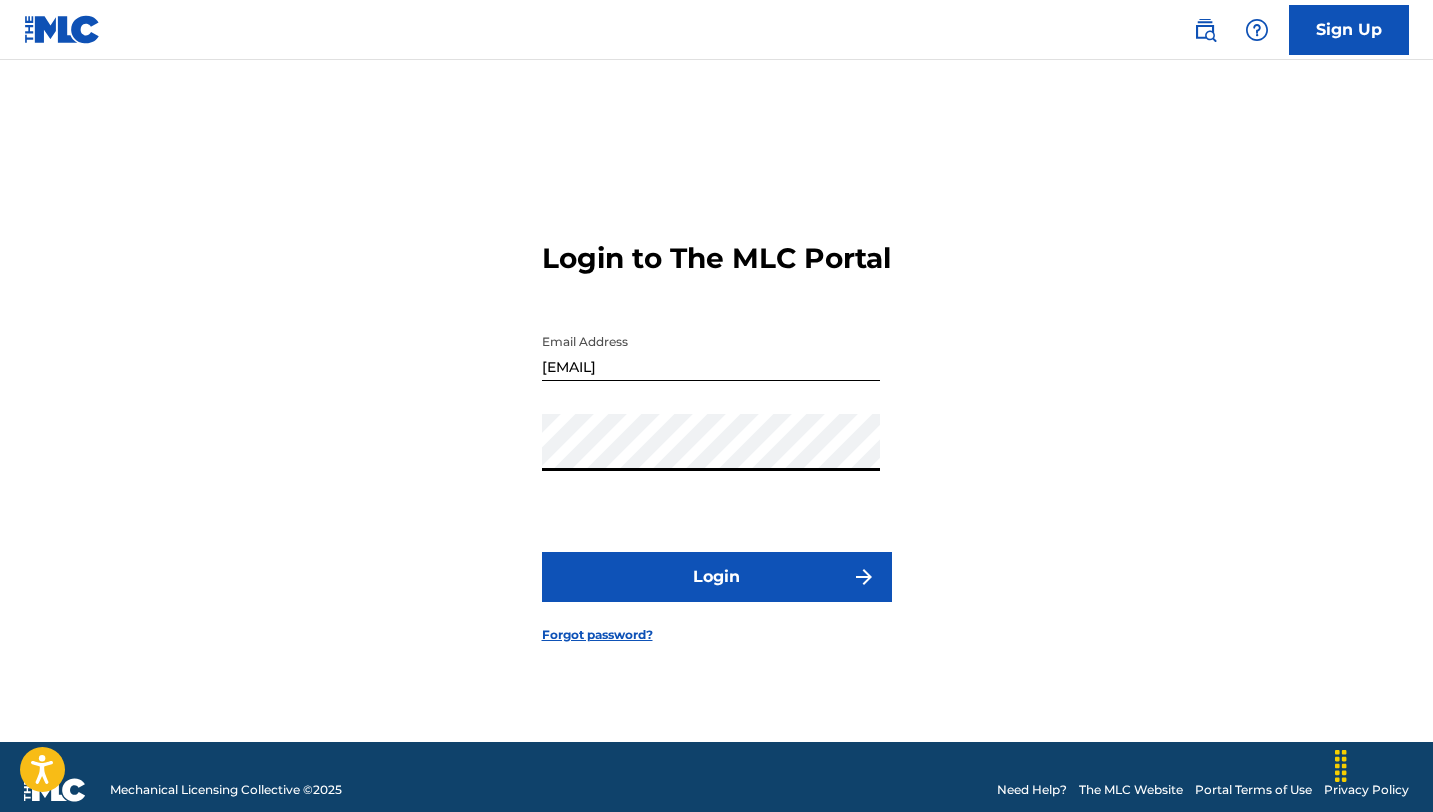click on "Login" at bounding box center [717, 577] 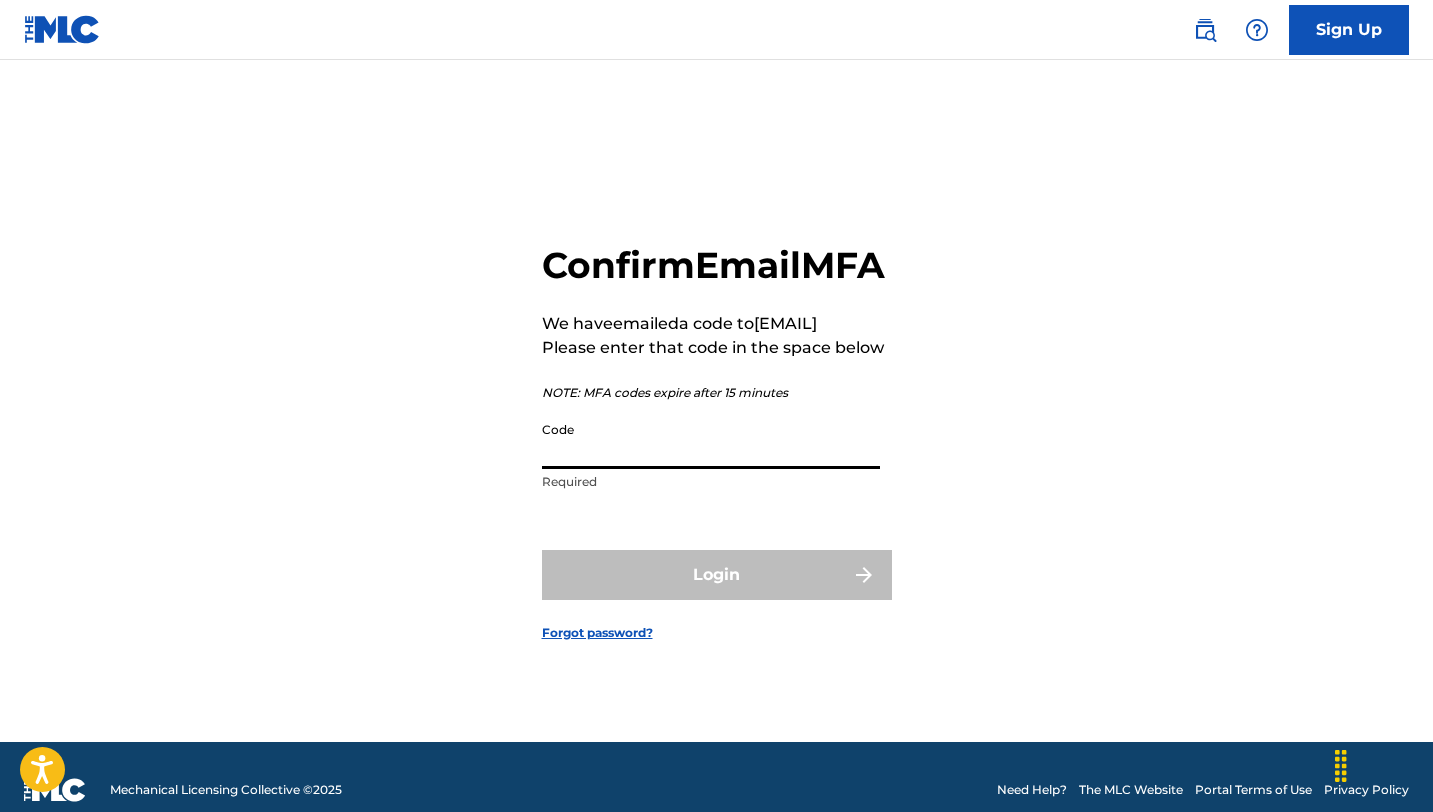 click on "Code" at bounding box center [711, 440] 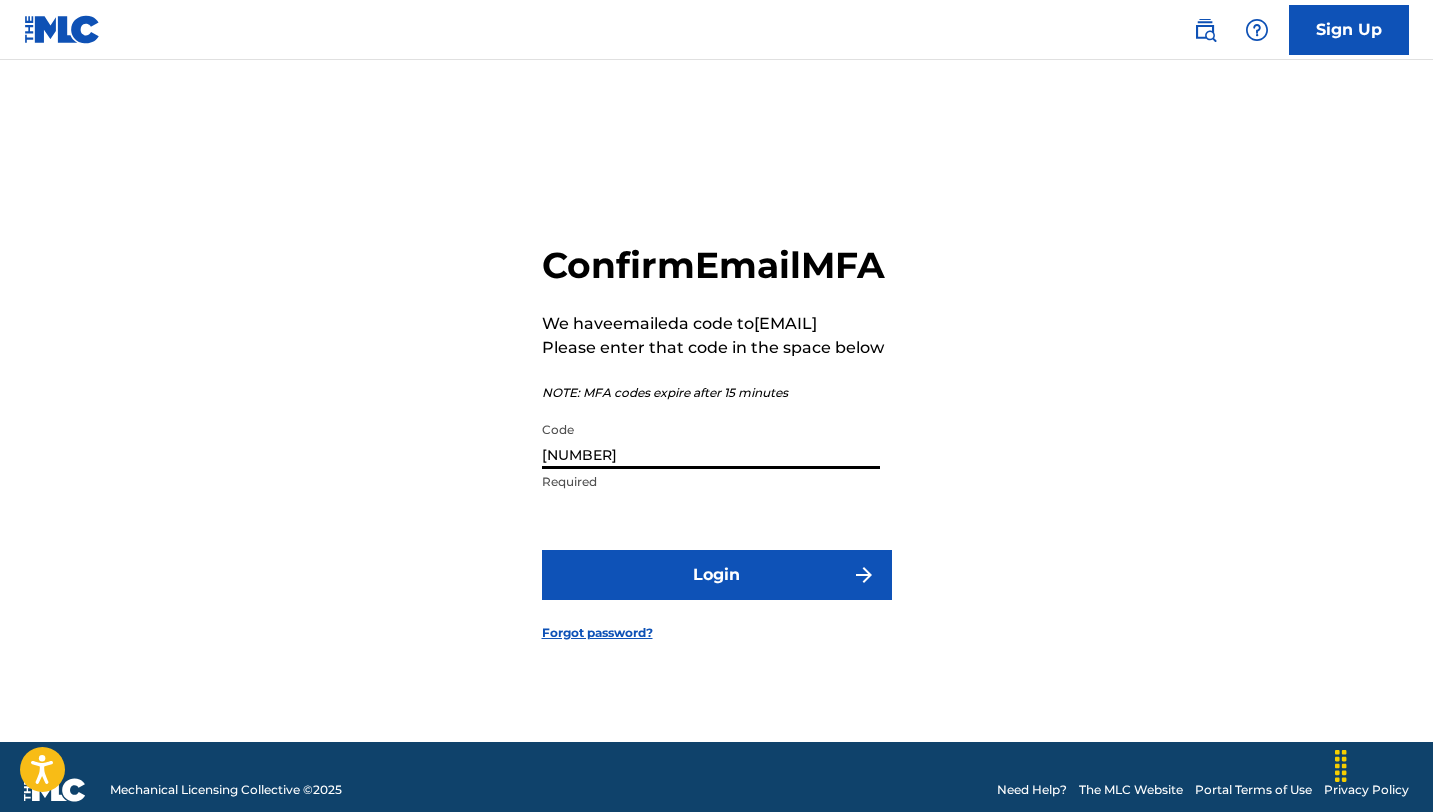 type on "[NUMBER]" 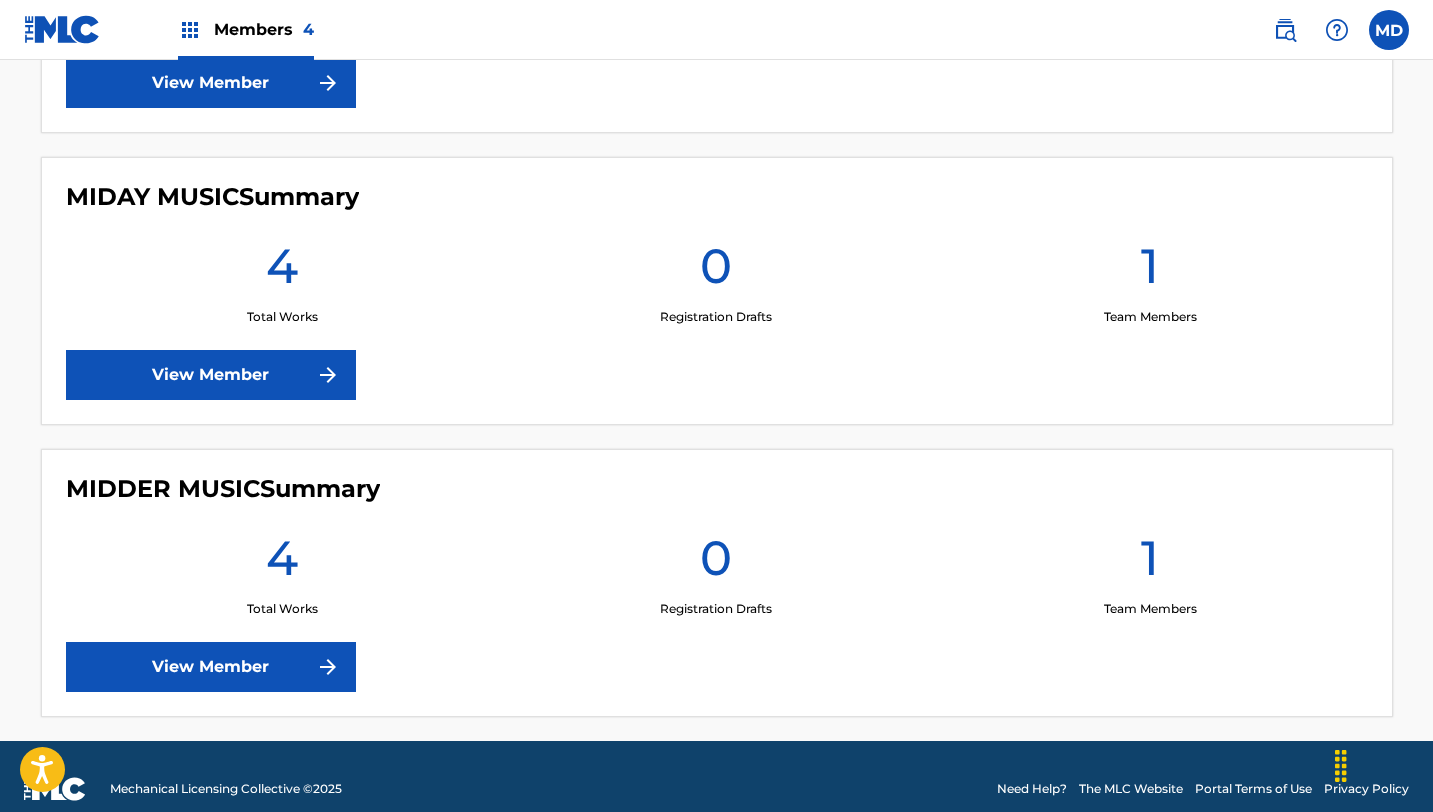 scroll, scrollTop: 1088, scrollLeft: 0, axis: vertical 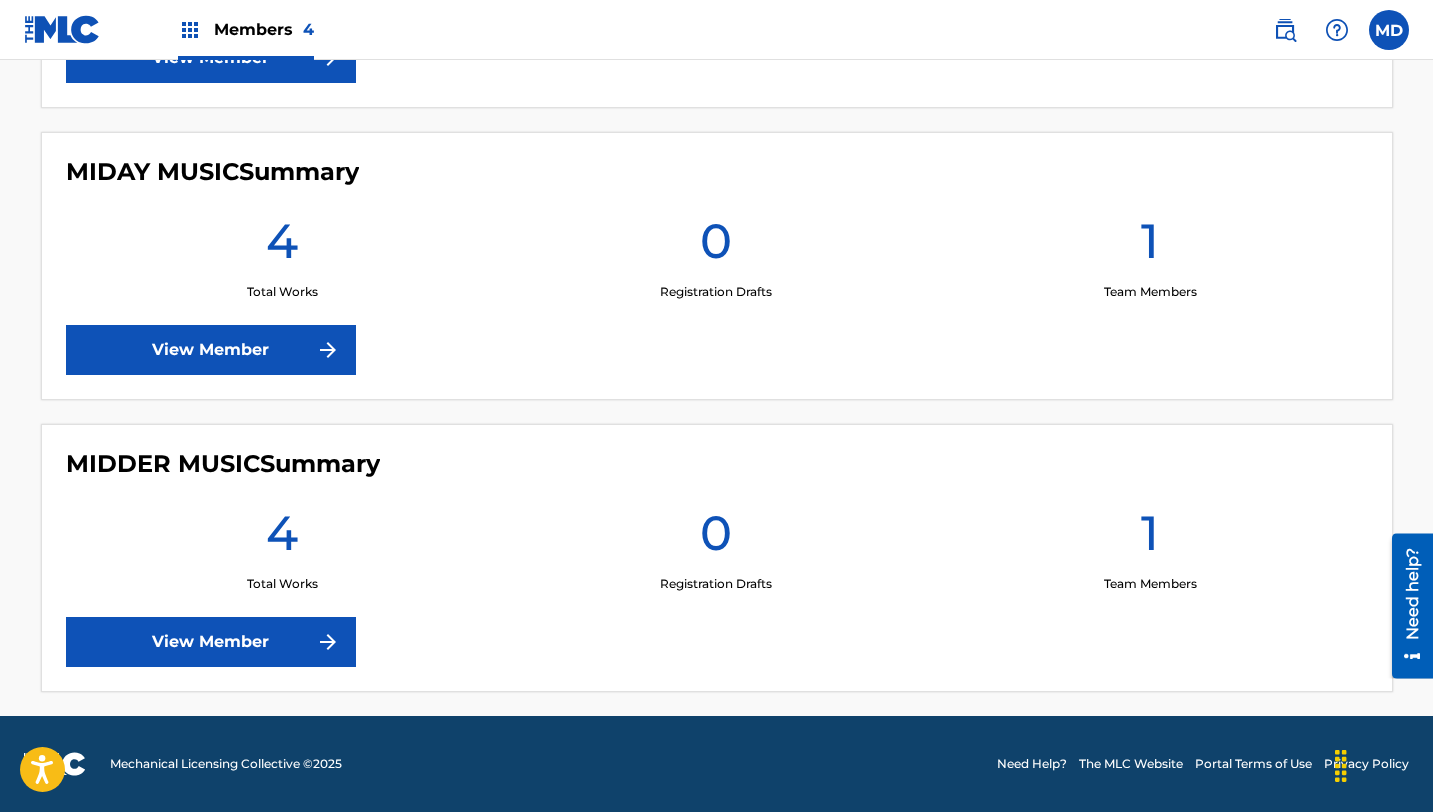 click on "MIDDER MUSIC  Summary 4 Total Works 0 Registration Drafts 1 Team Members View Member" at bounding box center [717, 558] 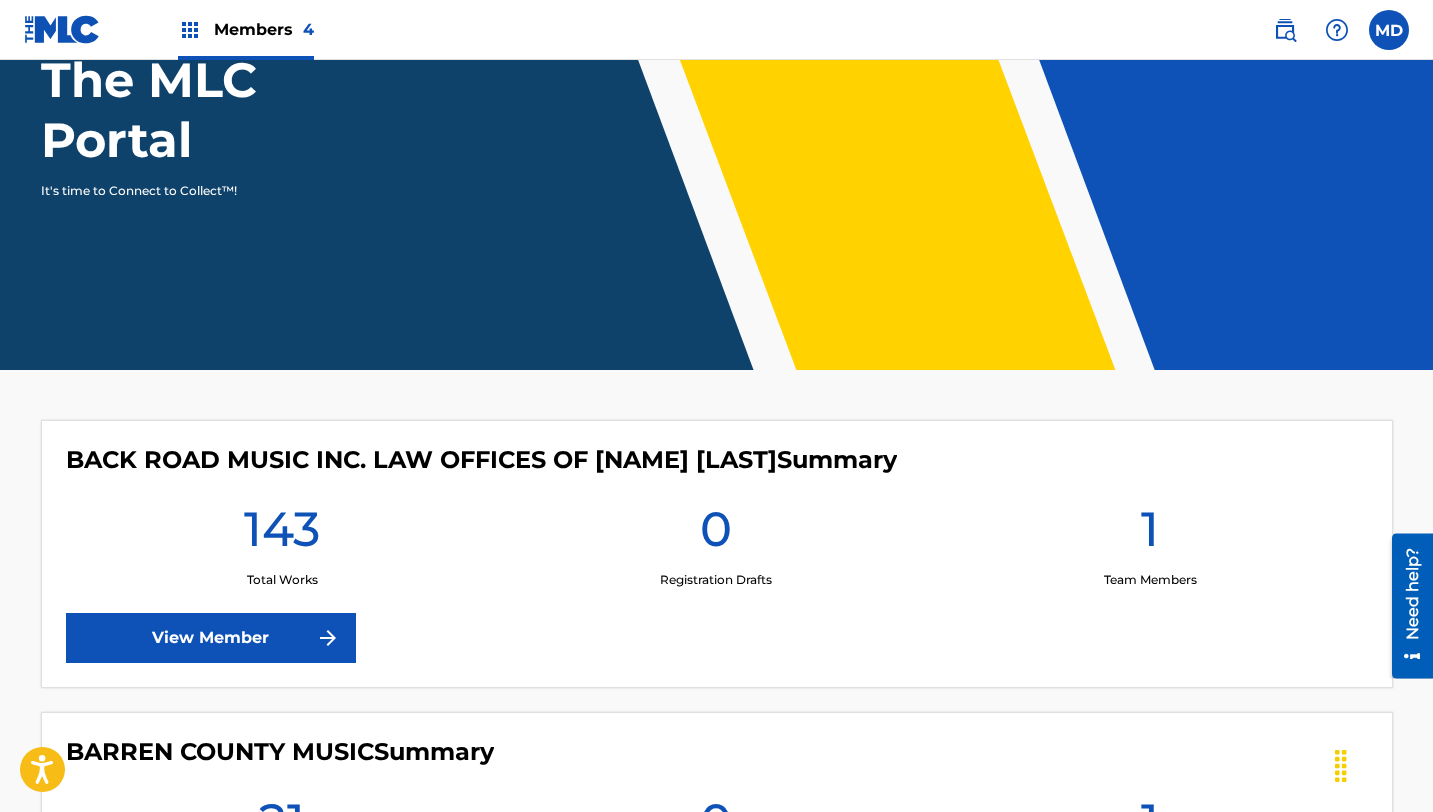 scroll, scrollTop: 249, scrollLeft: 0, axis: vertical 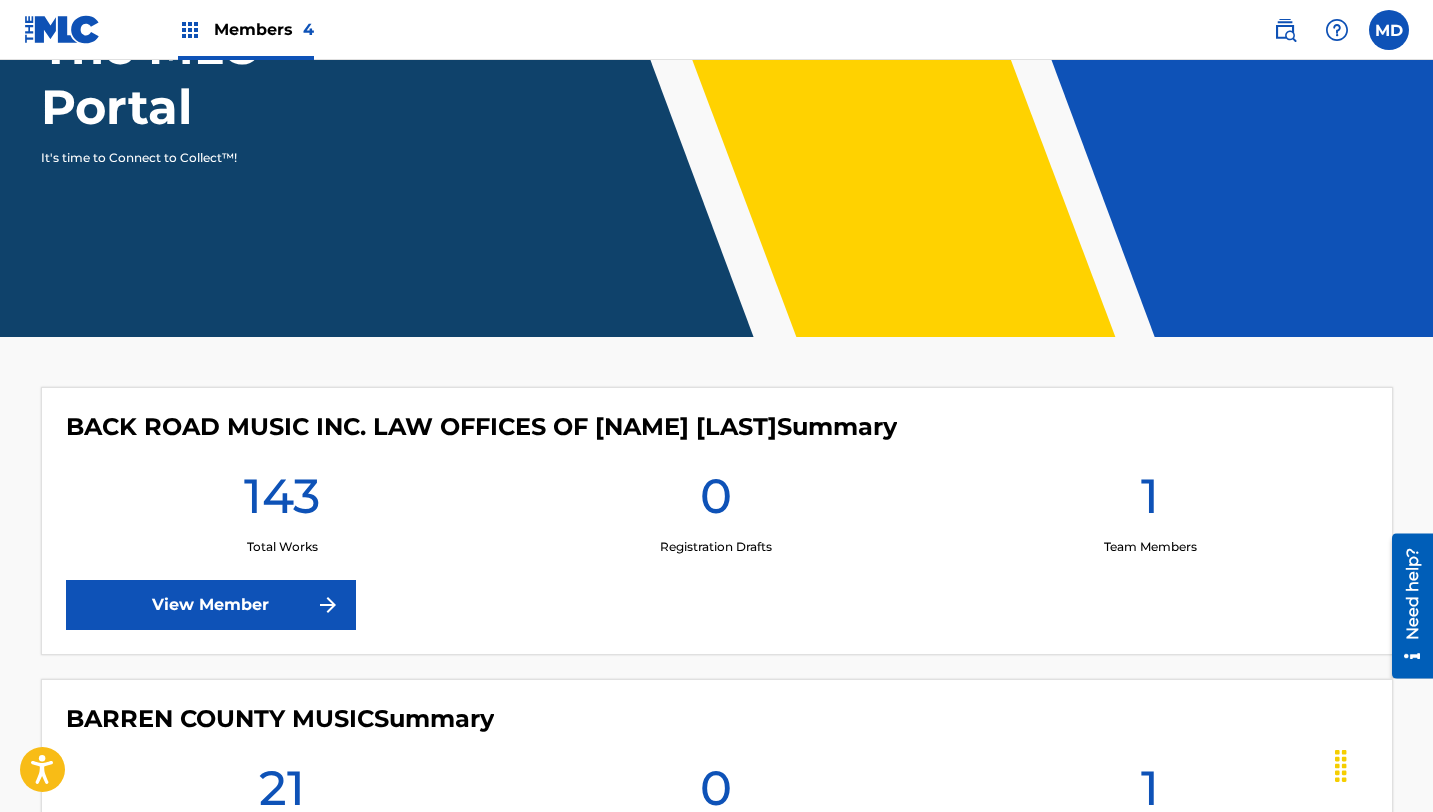 click at bounding box center (328, 605) 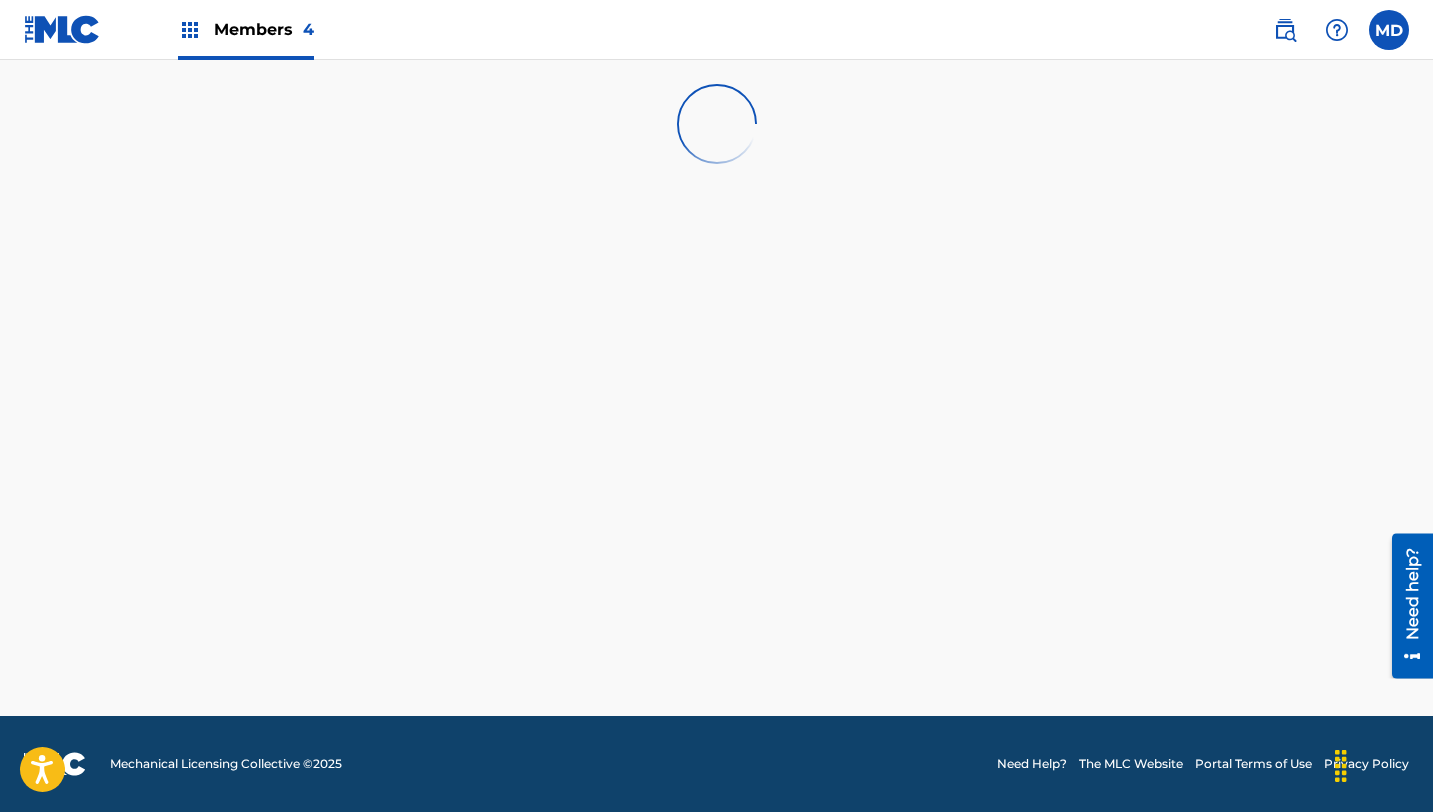 click at bounding box center (1389, 30) 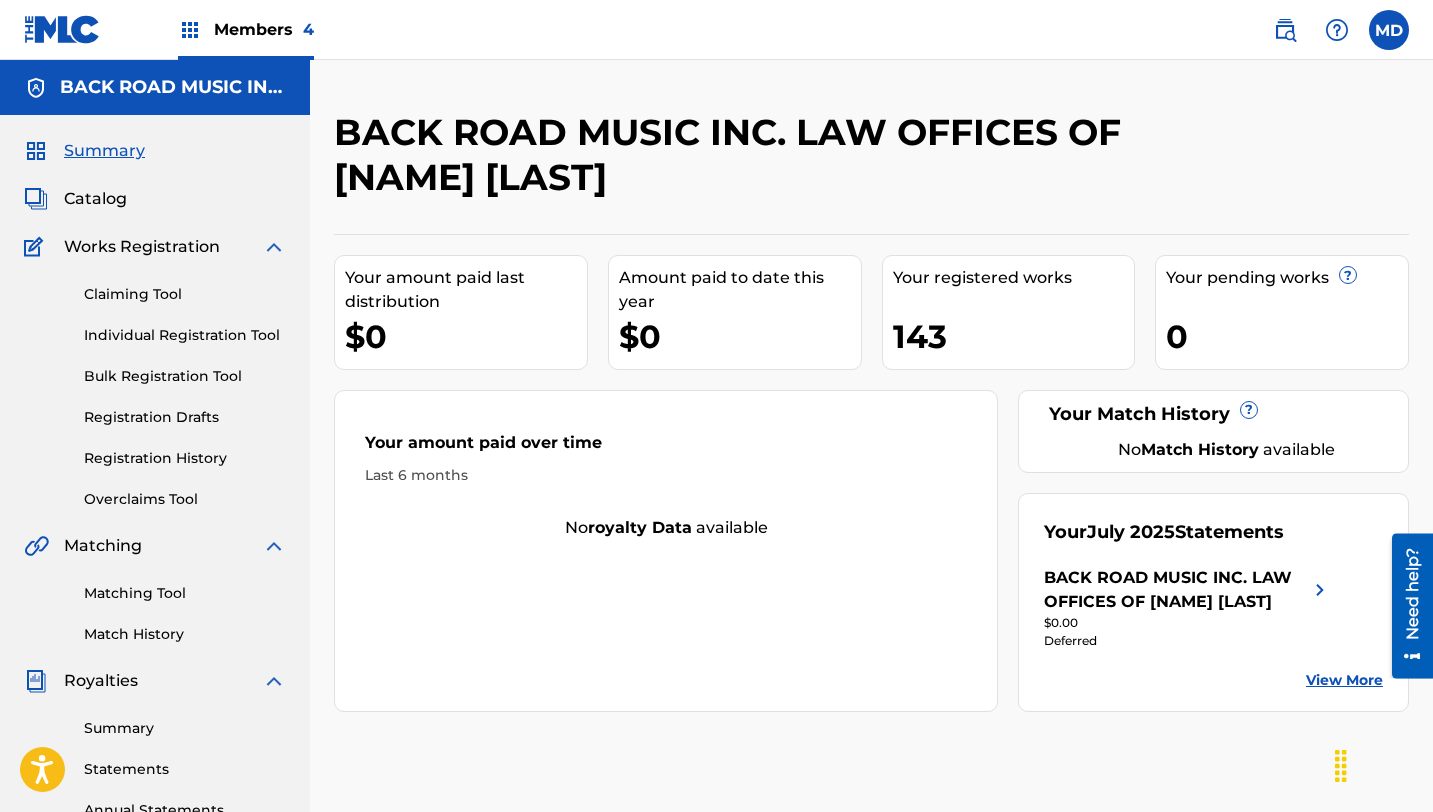 click on "0" at bounding box center (1287, 336) 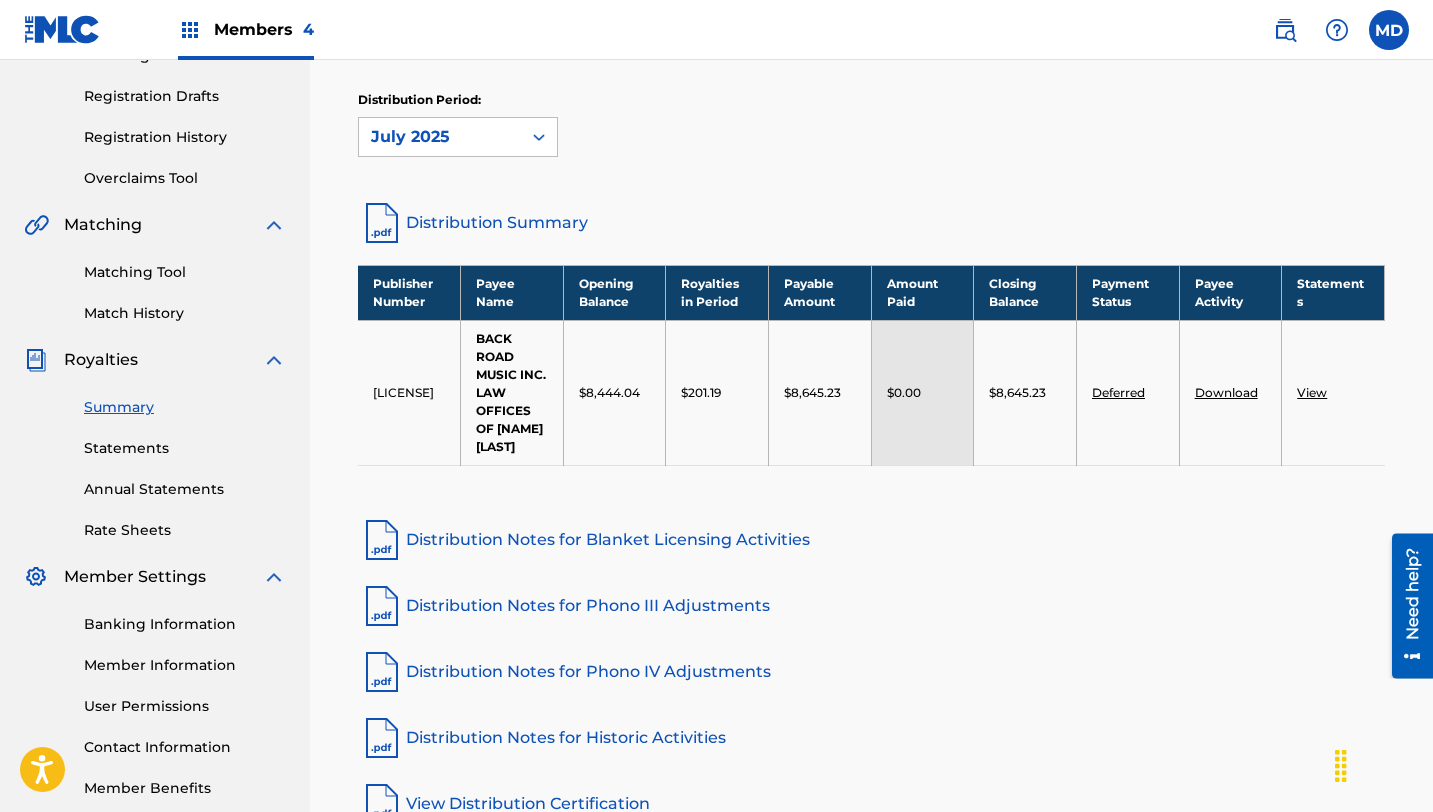 scroll, scrollTop: 450, scrollLeft: 0, axis: vertical 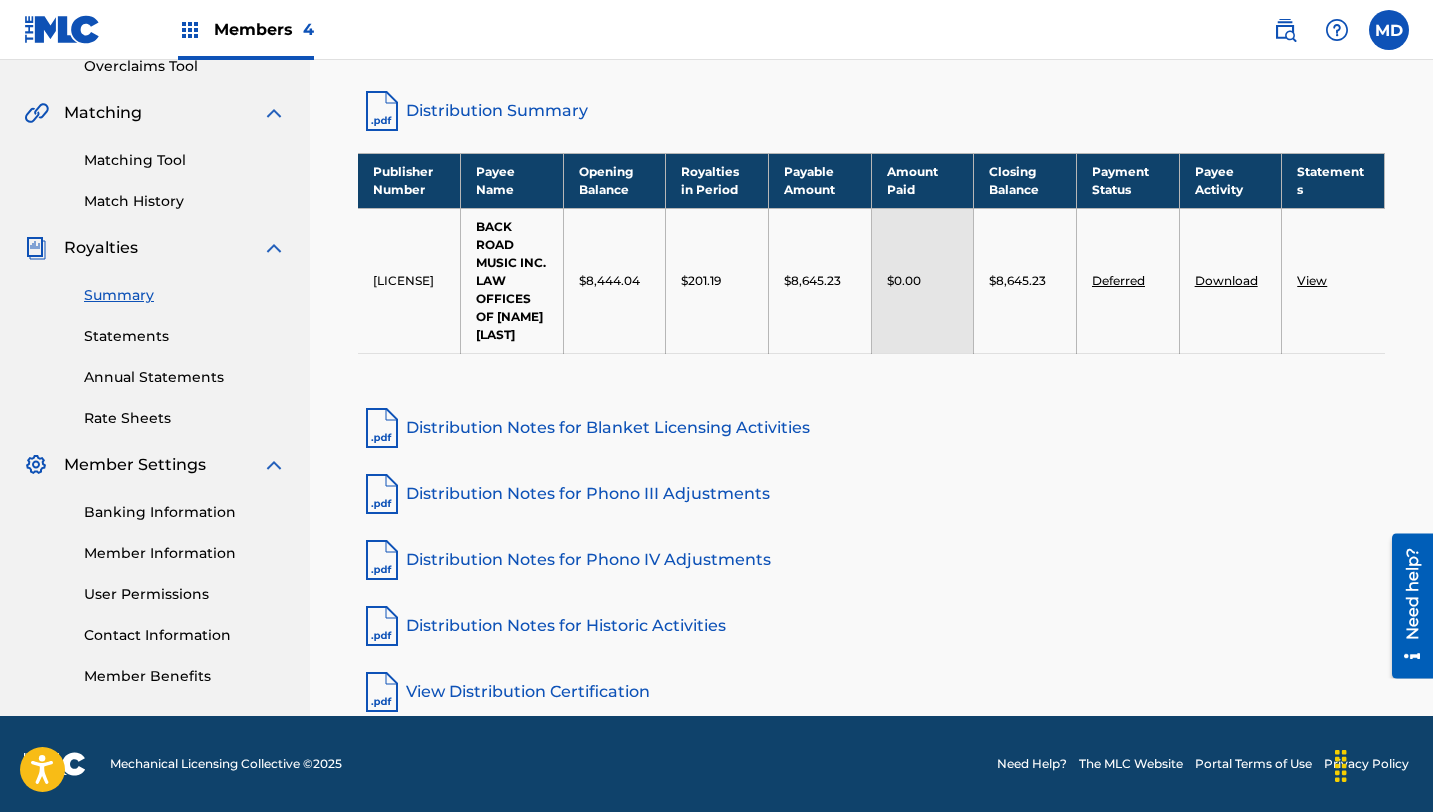click on "Banking Information" at bounding box center (185, 512) 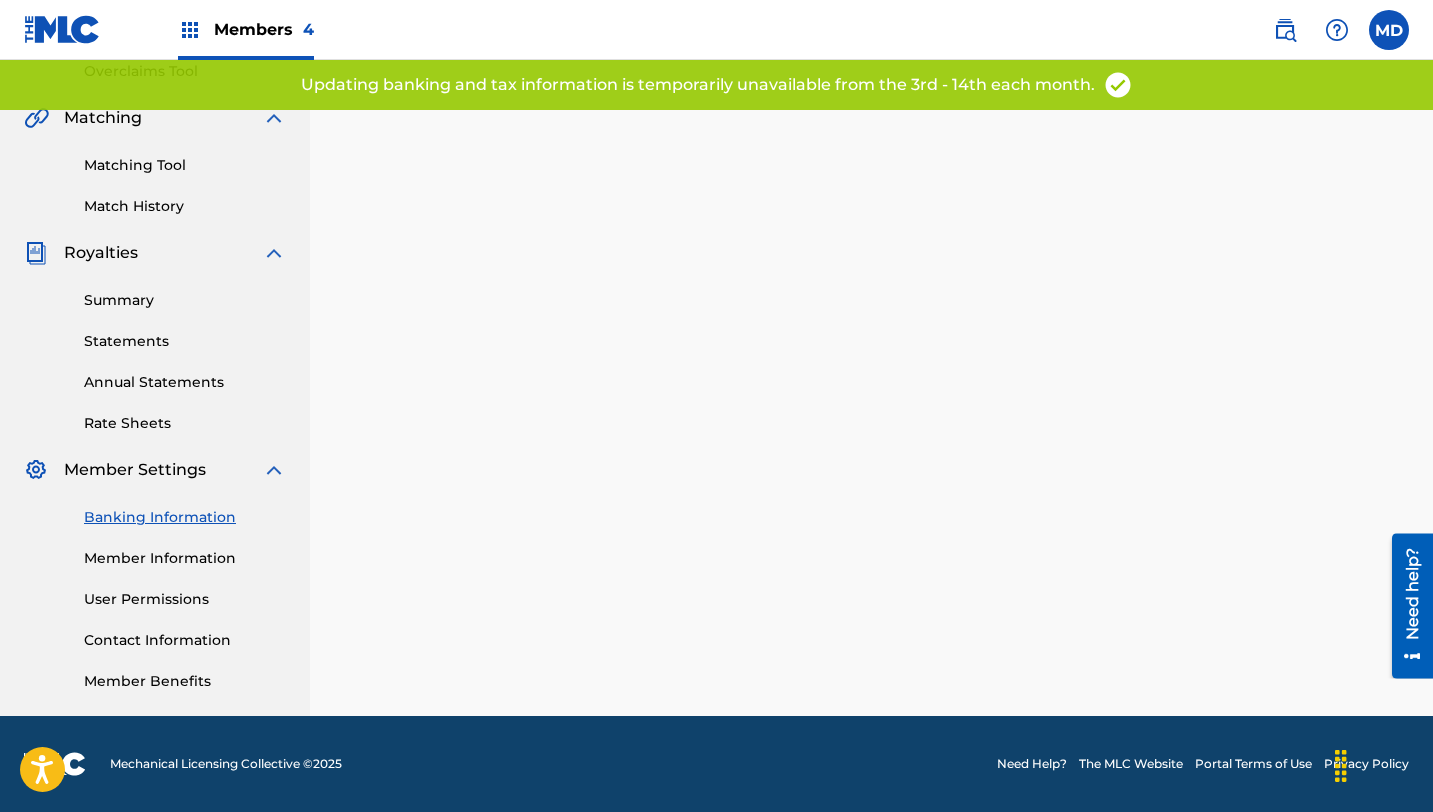 scroll, scrollTop: 0, scrollLeft: 0, axis: both 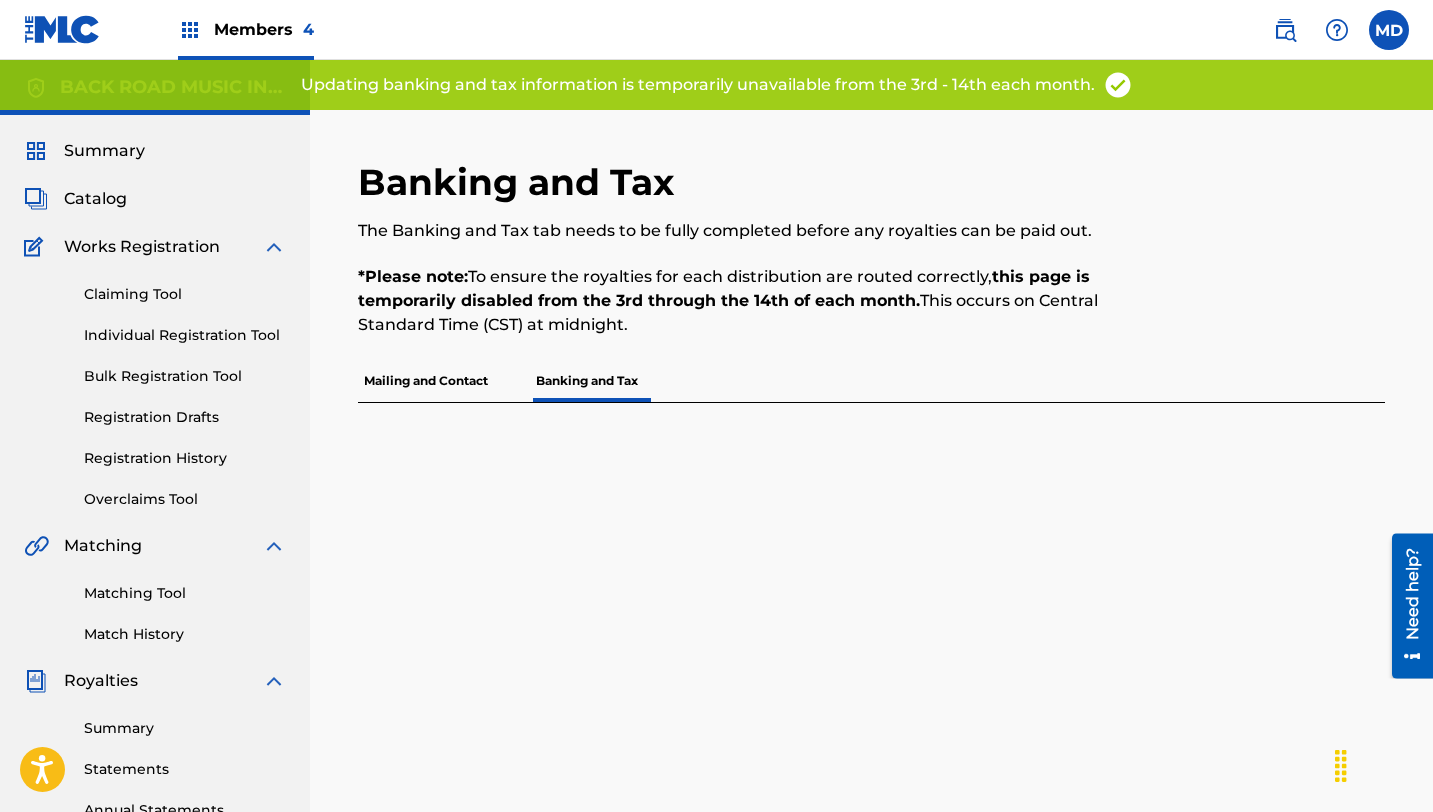 click on "Mailing and Contact" at bounding box center [426, 381] 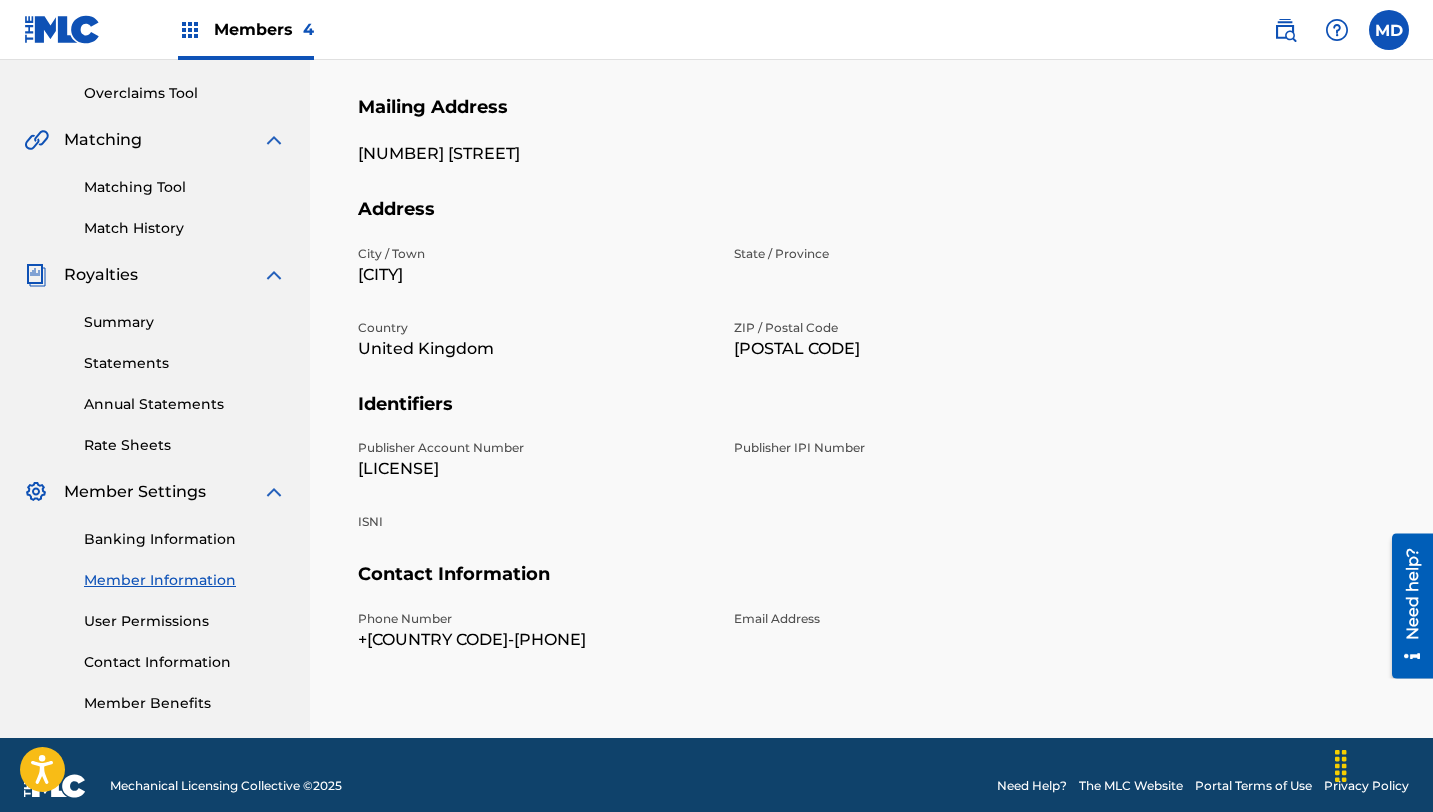 scroll, scrollTop: 411, scrollLeft: 0, axis: vertical 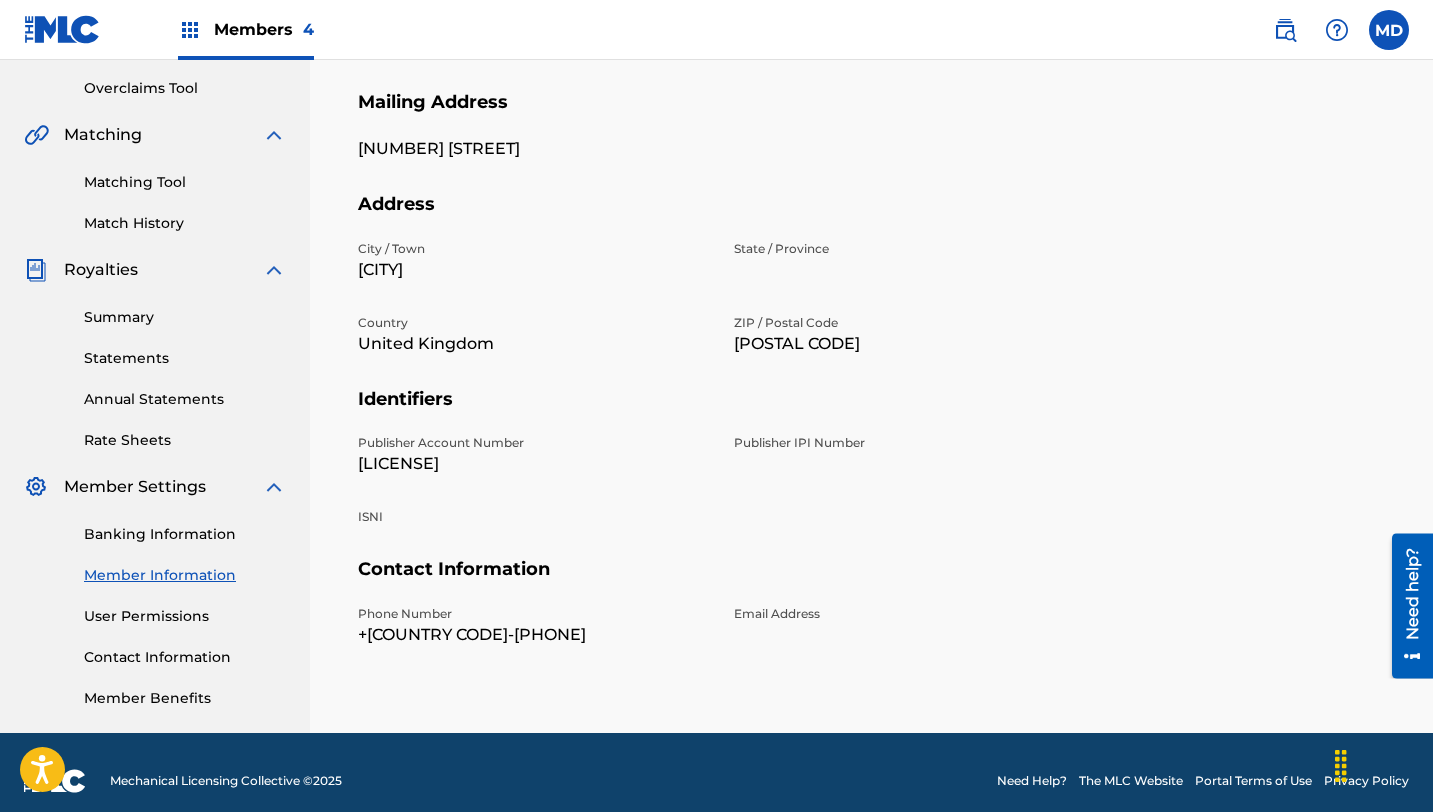 click on "User Permissions" at bounding box center [185, 616] 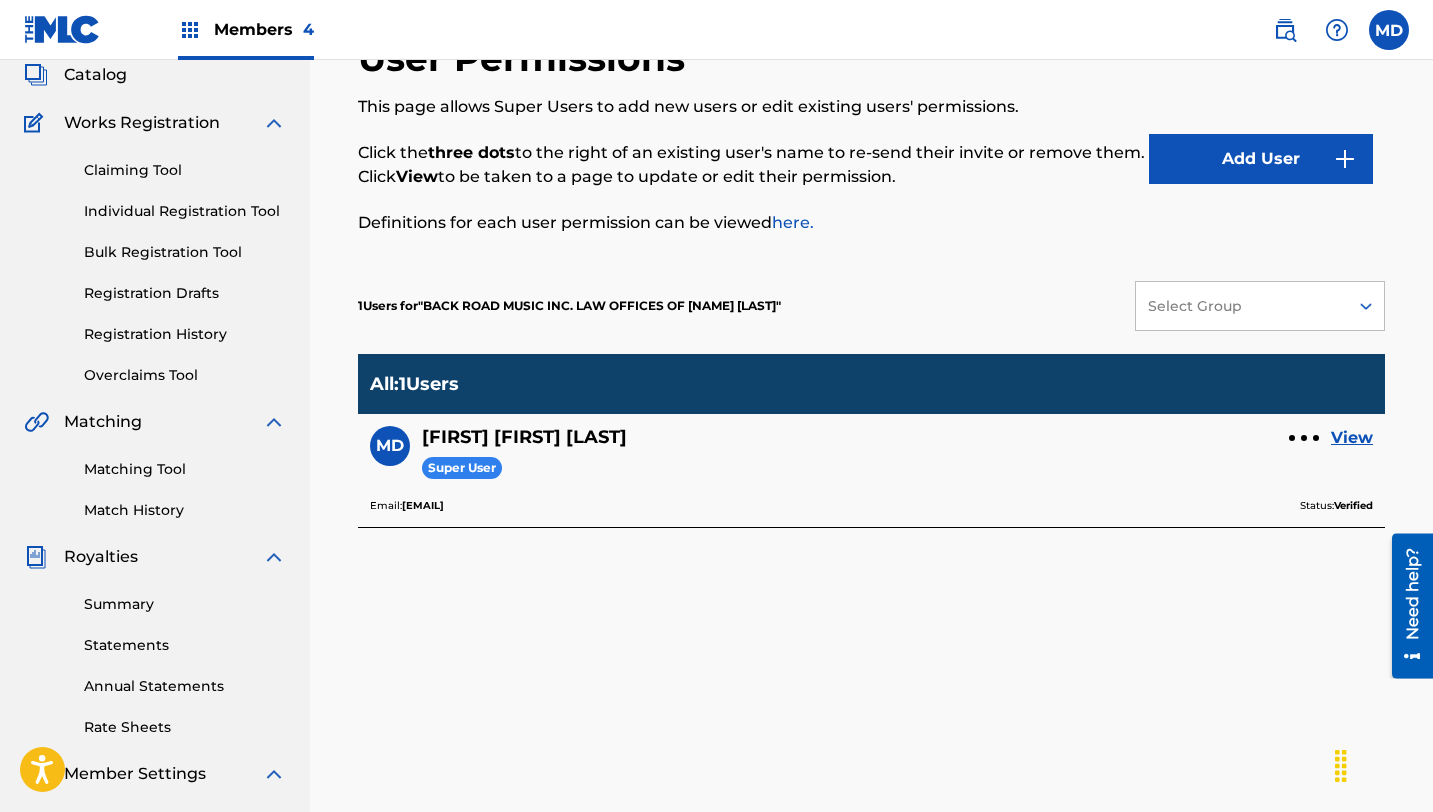 scroll, scrollTop: 0, scrollLeft: 0, axis: both 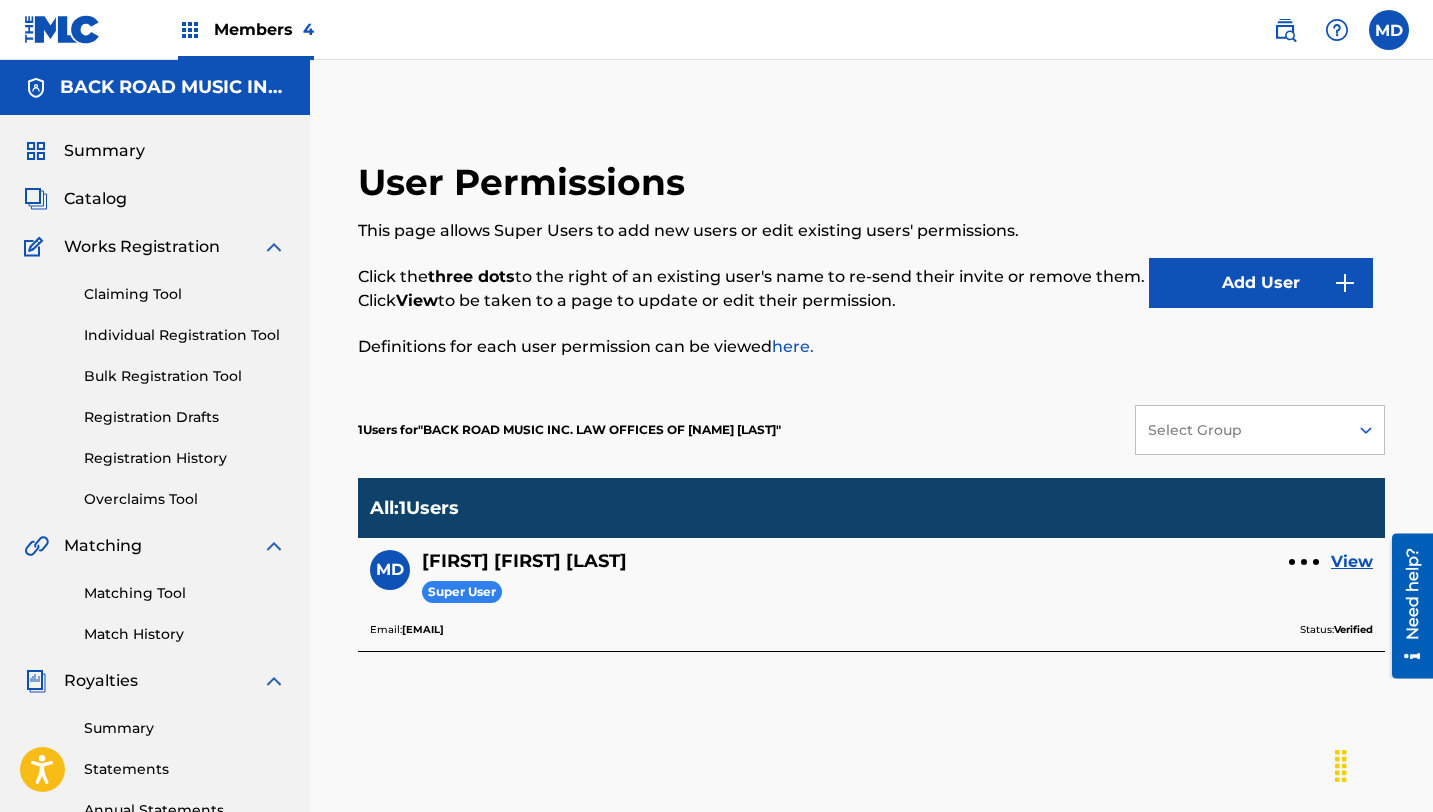 click on "Summary" at bounding box center [104, 151] 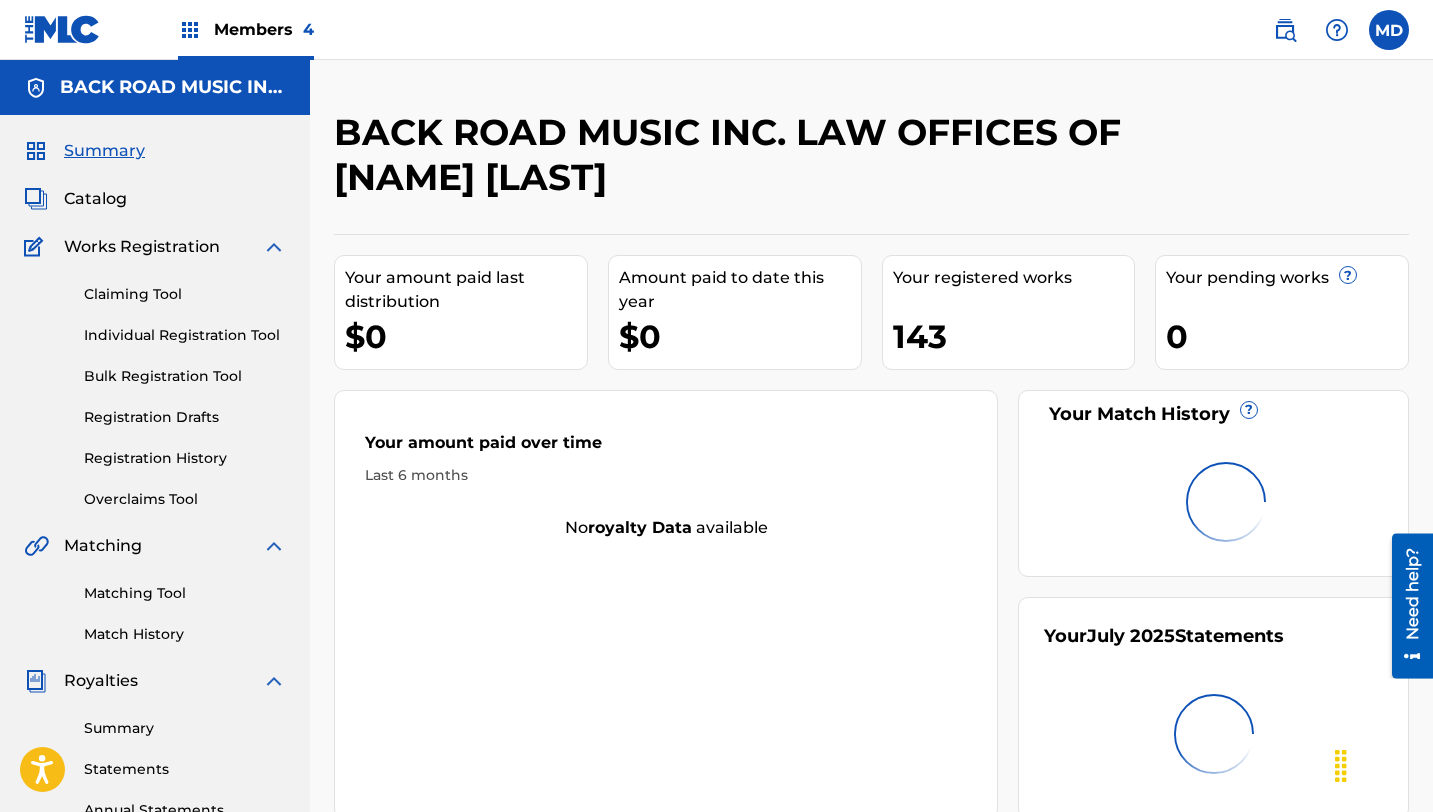 click on "Members    4" at bounding box center [264, 29] 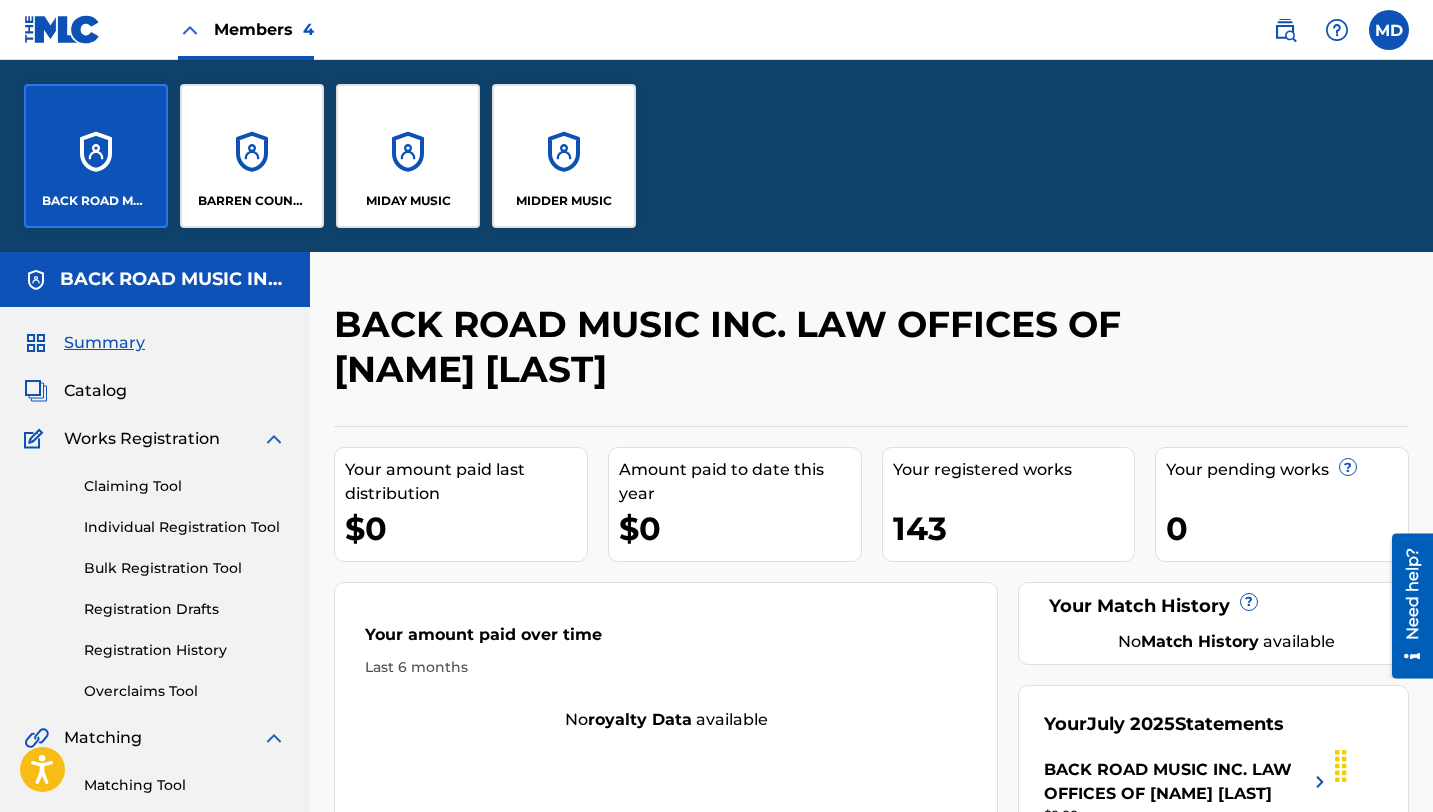 click on "BARREN COUNTY MUSIC" at bounding box center (252, 156) 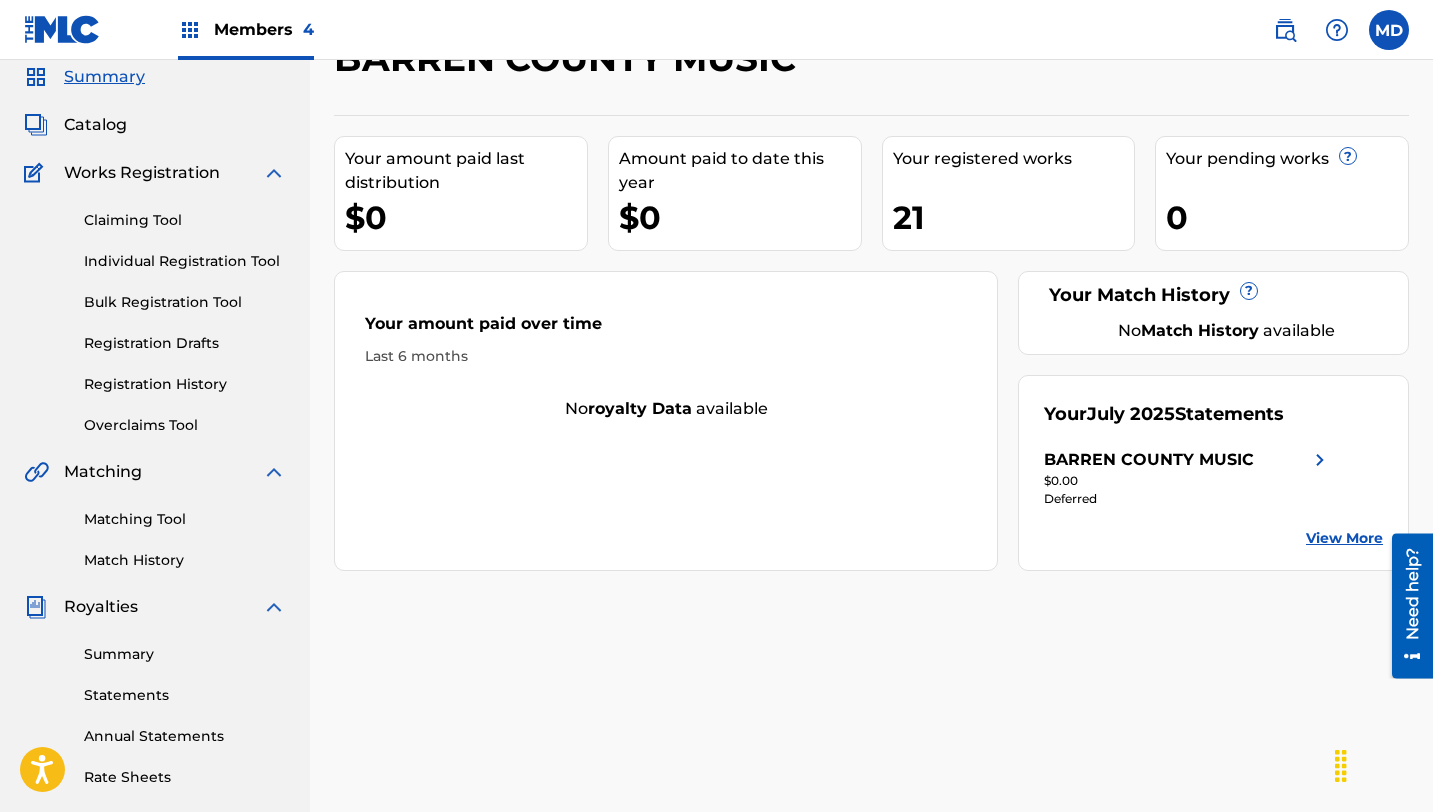 scroll, scrollTop: 76, scrollLeft: 0, axis: vertical 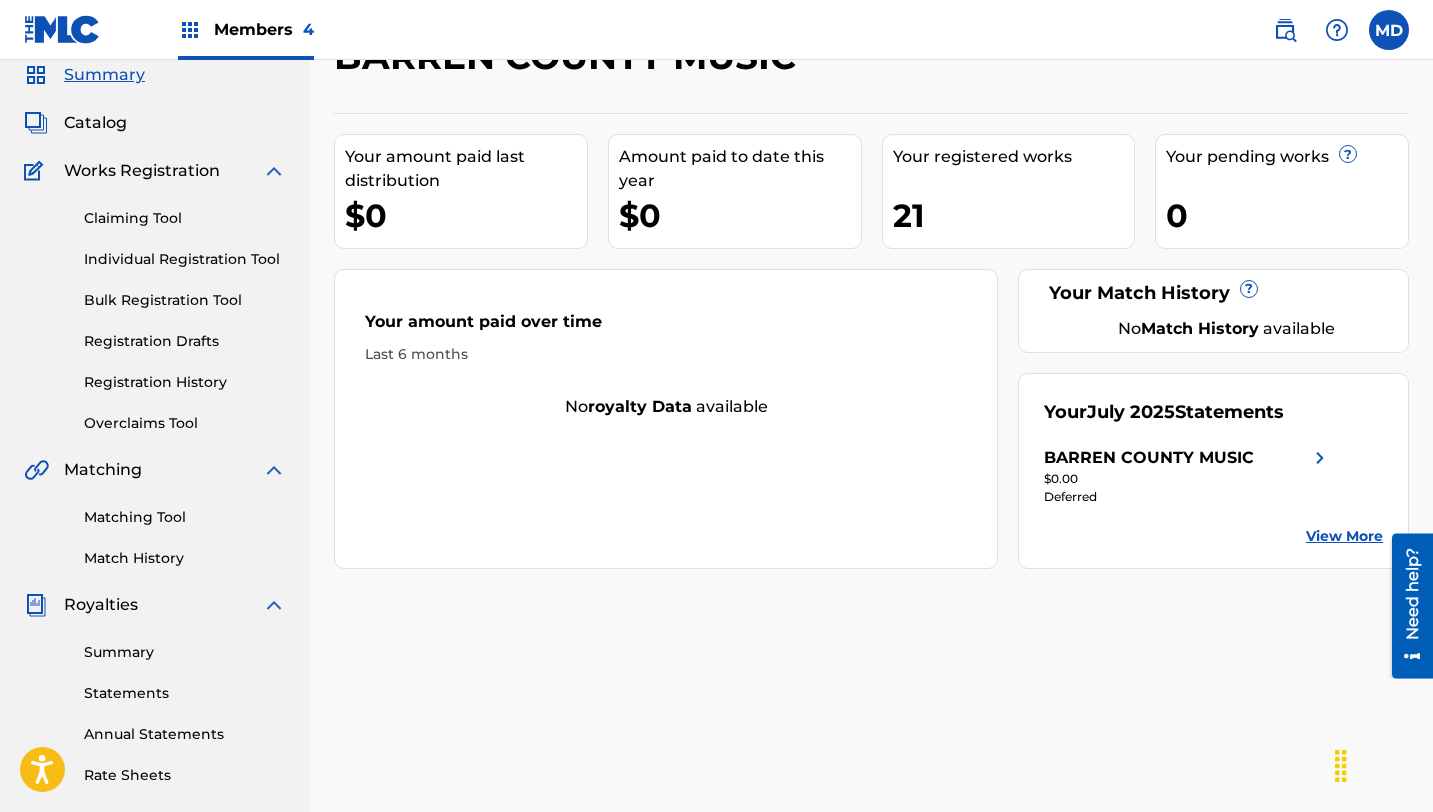 click on "View More" at bounding box center [1344, 536] 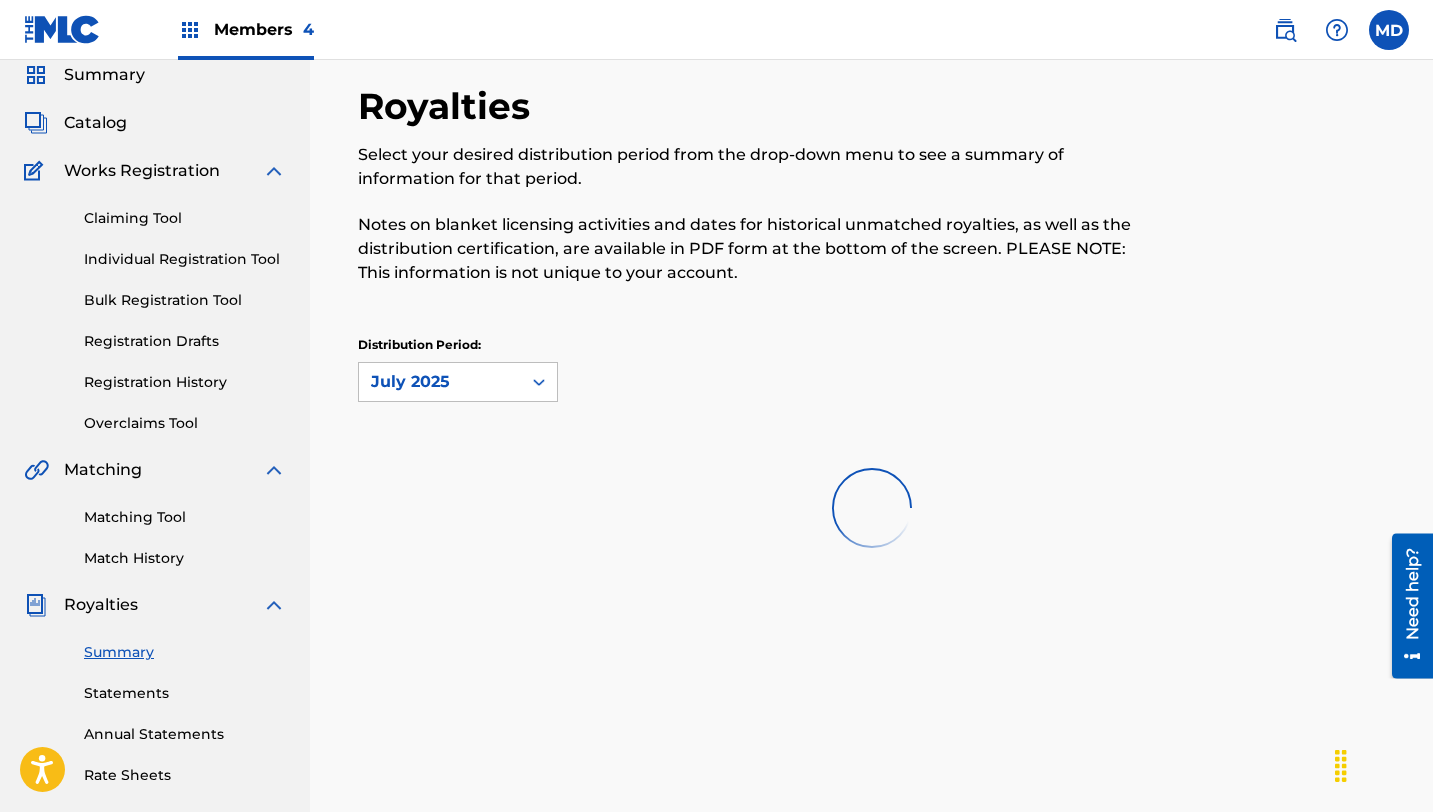 scroll, scrollTop: 0, scrollLeft: 0, axis: both 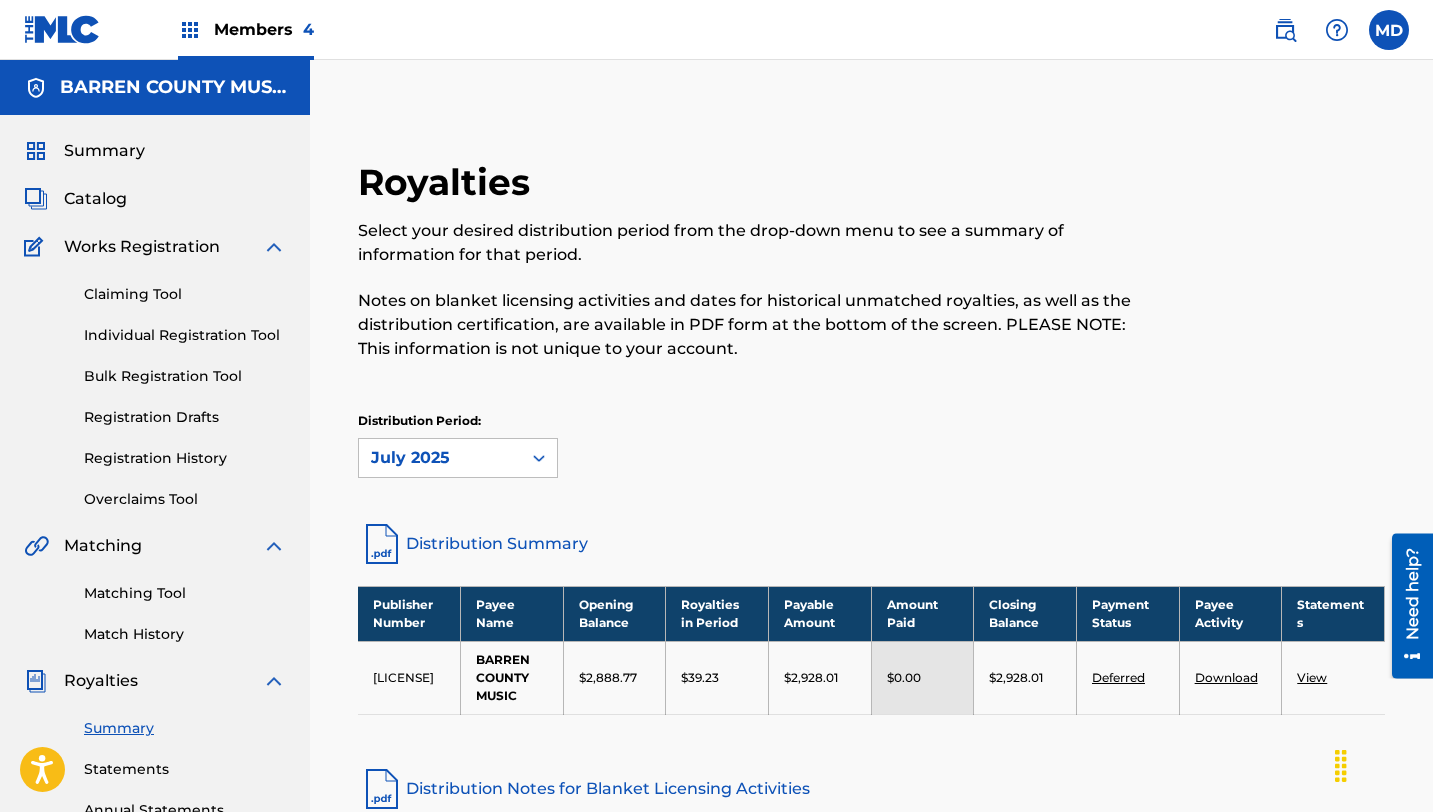 click on "Members    4" at bounding box center [264, 29] 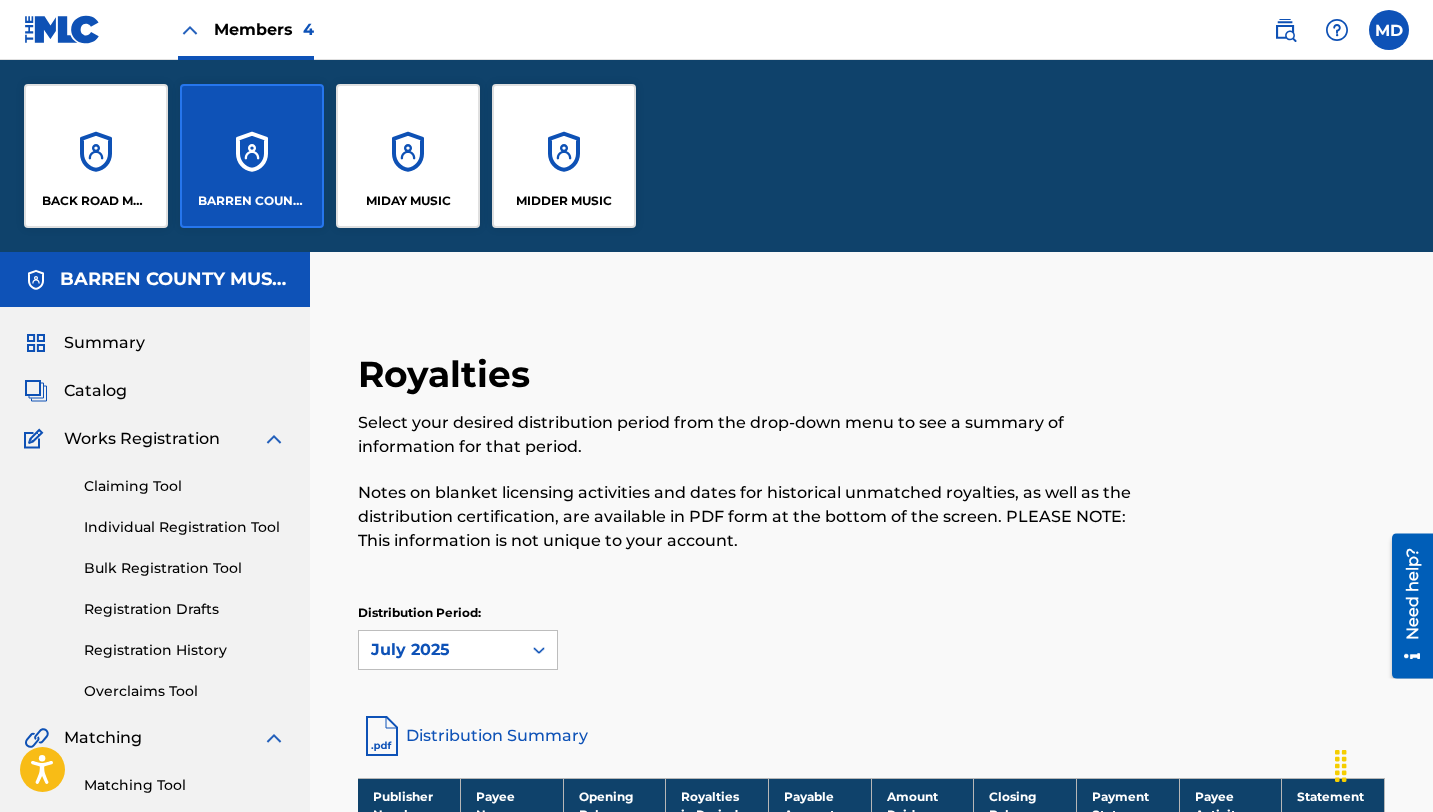 click on "MIDAY MUSIC" at bounding box center (408, 156) 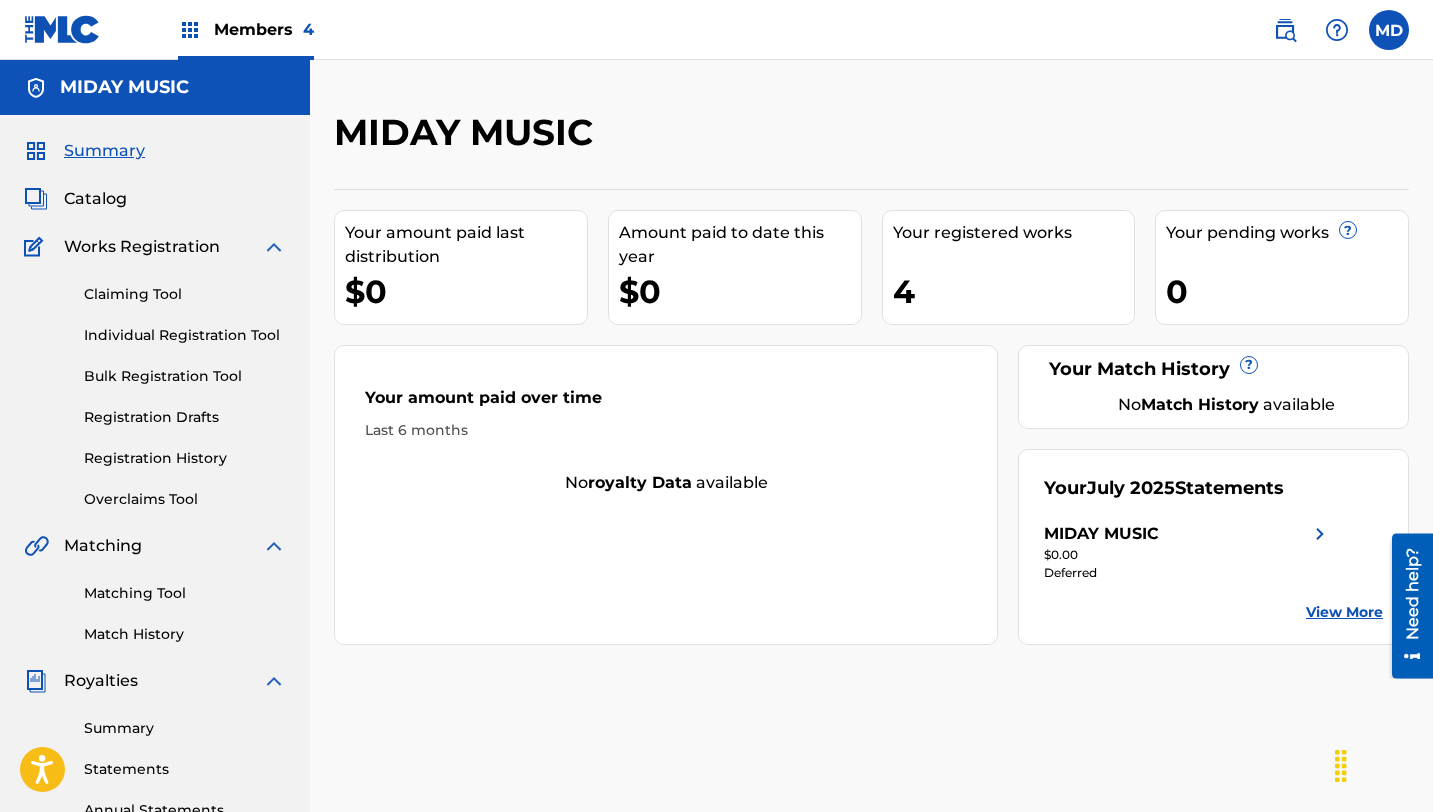 click on "Your [MONTH] [YEAR] Statements MIDAY MUSIC $0.00 Deferred View More" at bounding box center [1213, 547] 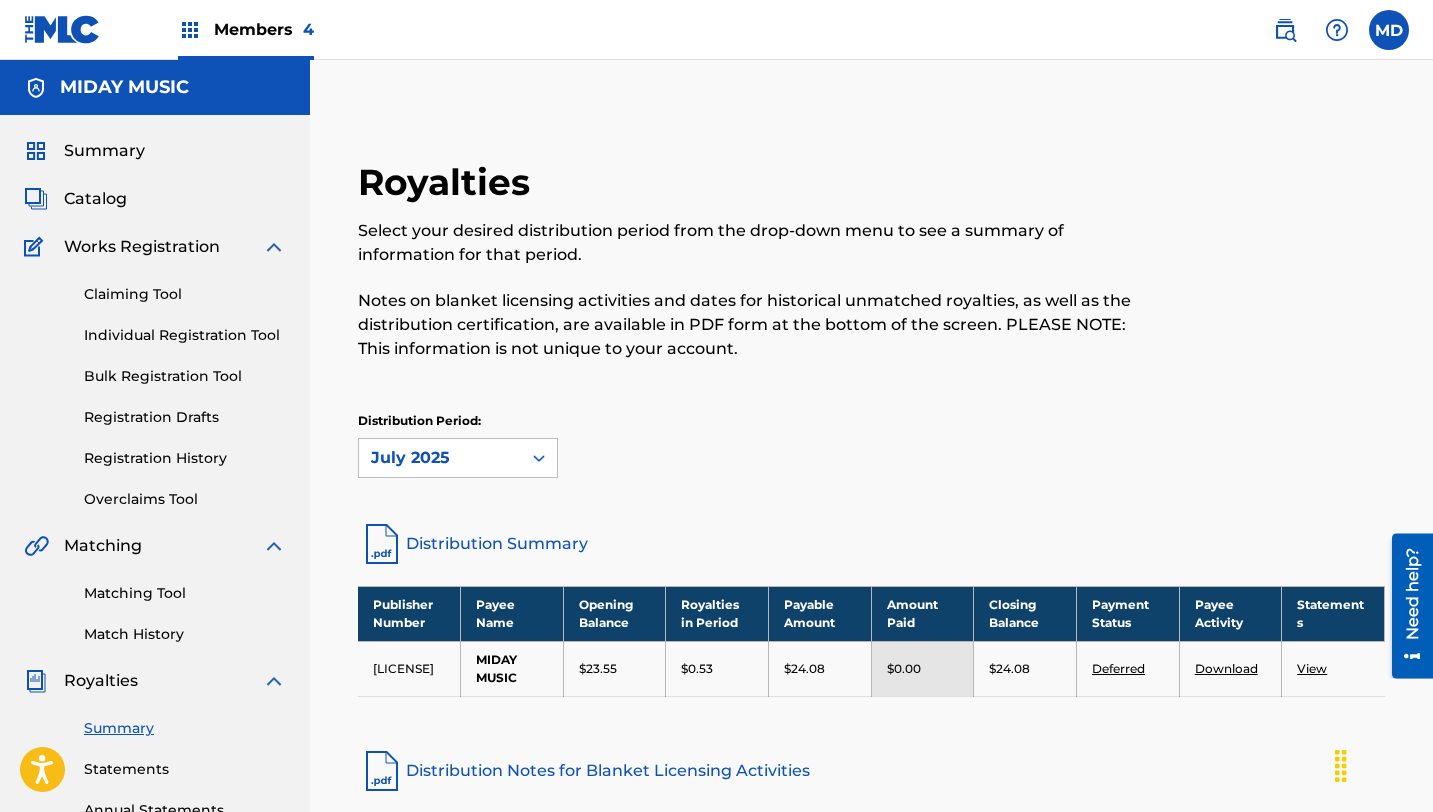 click on "Members    4" at bounding box center [264, 29] 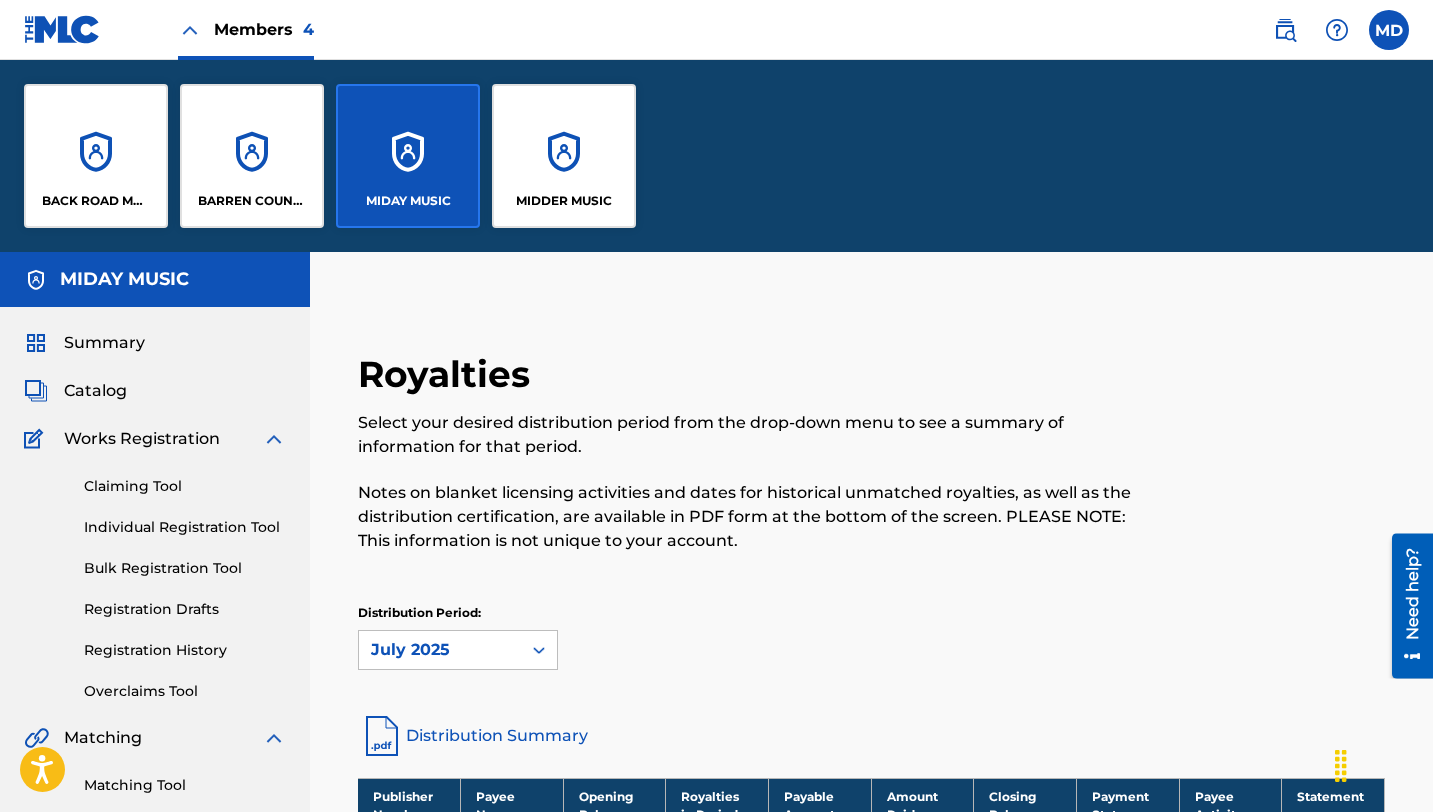 click on "MIDDER MUSIC" at bounding box center (564, 156) 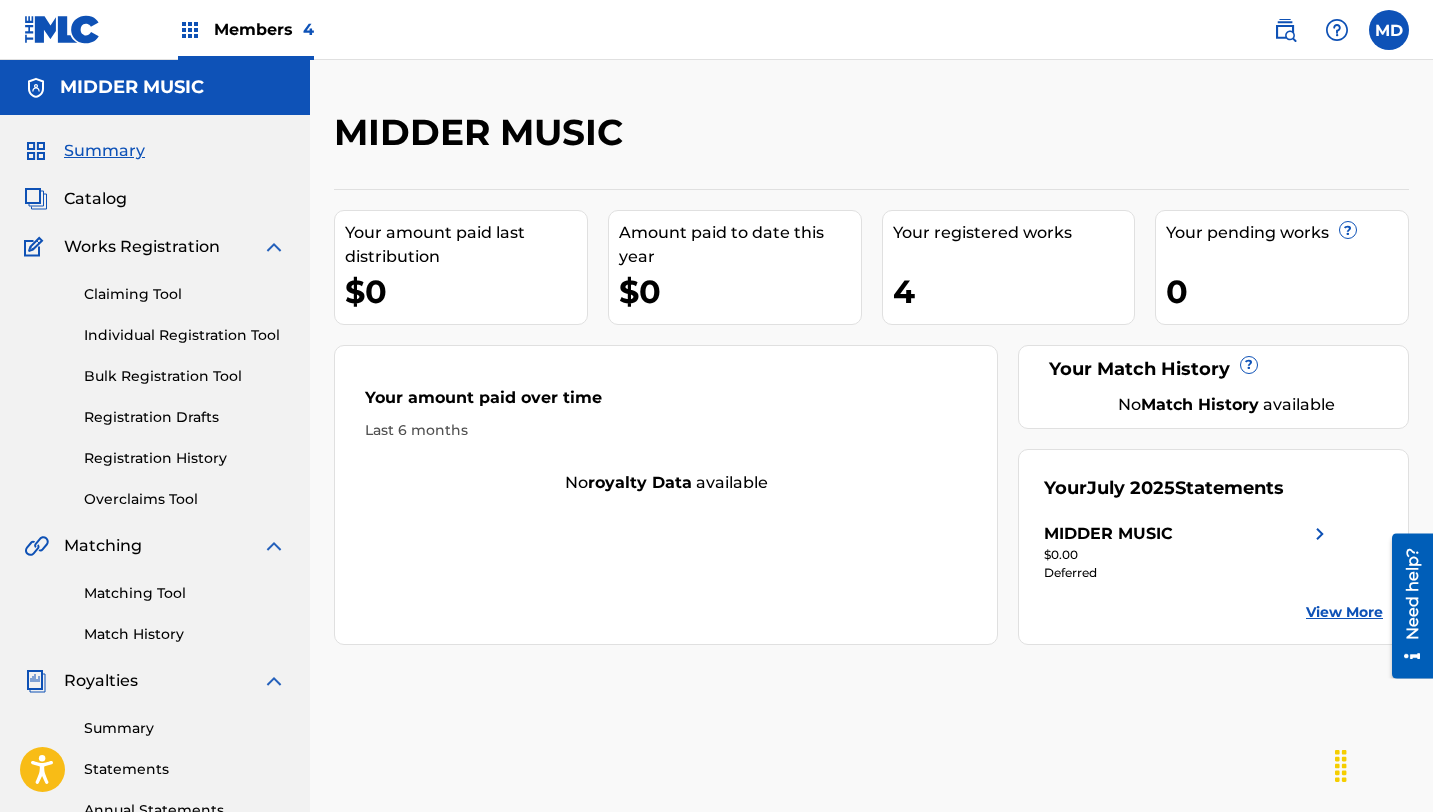 click on "View More" at bounding box center (1344, 612) 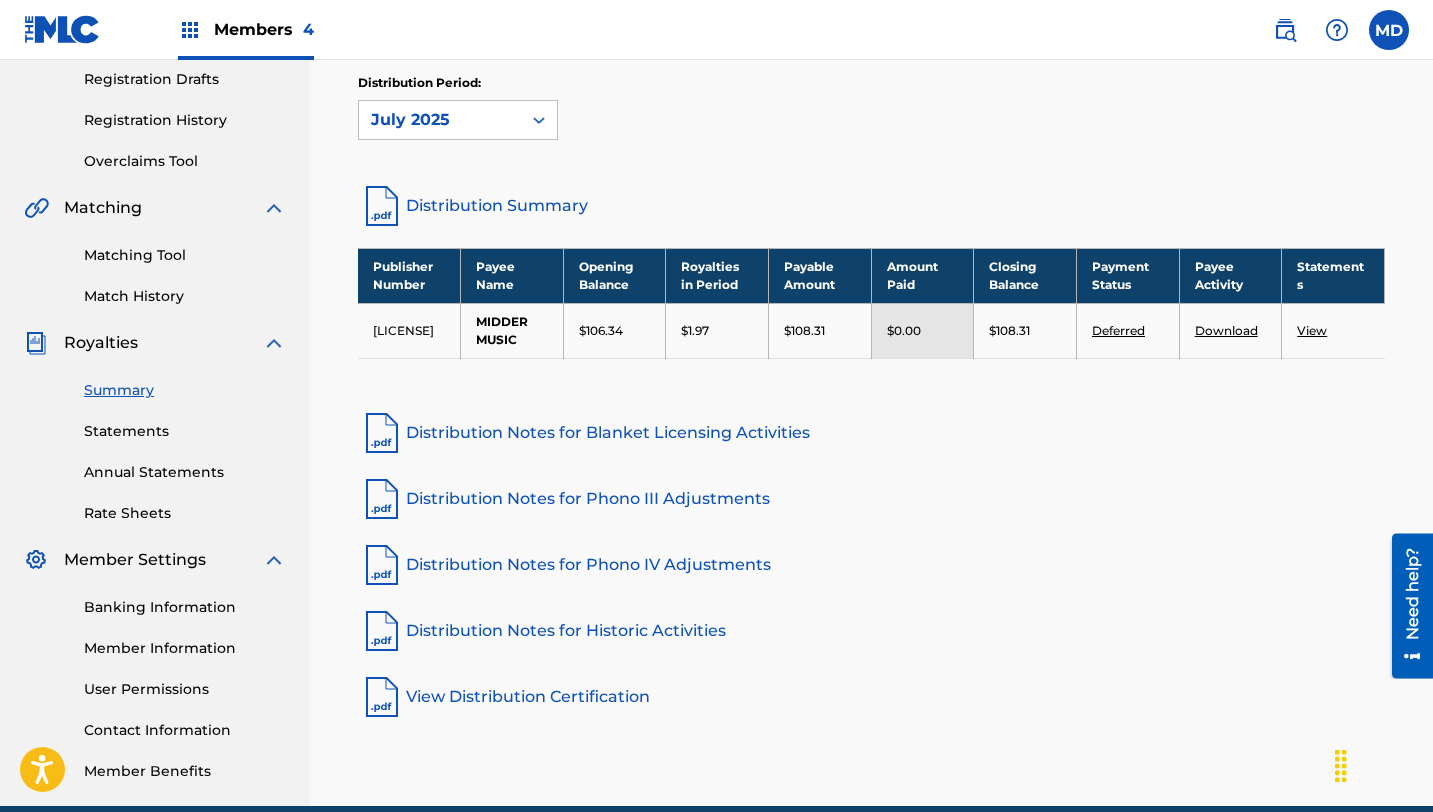 scroll, scrollTop: 428, scrollLeft: 0, axis: vertical 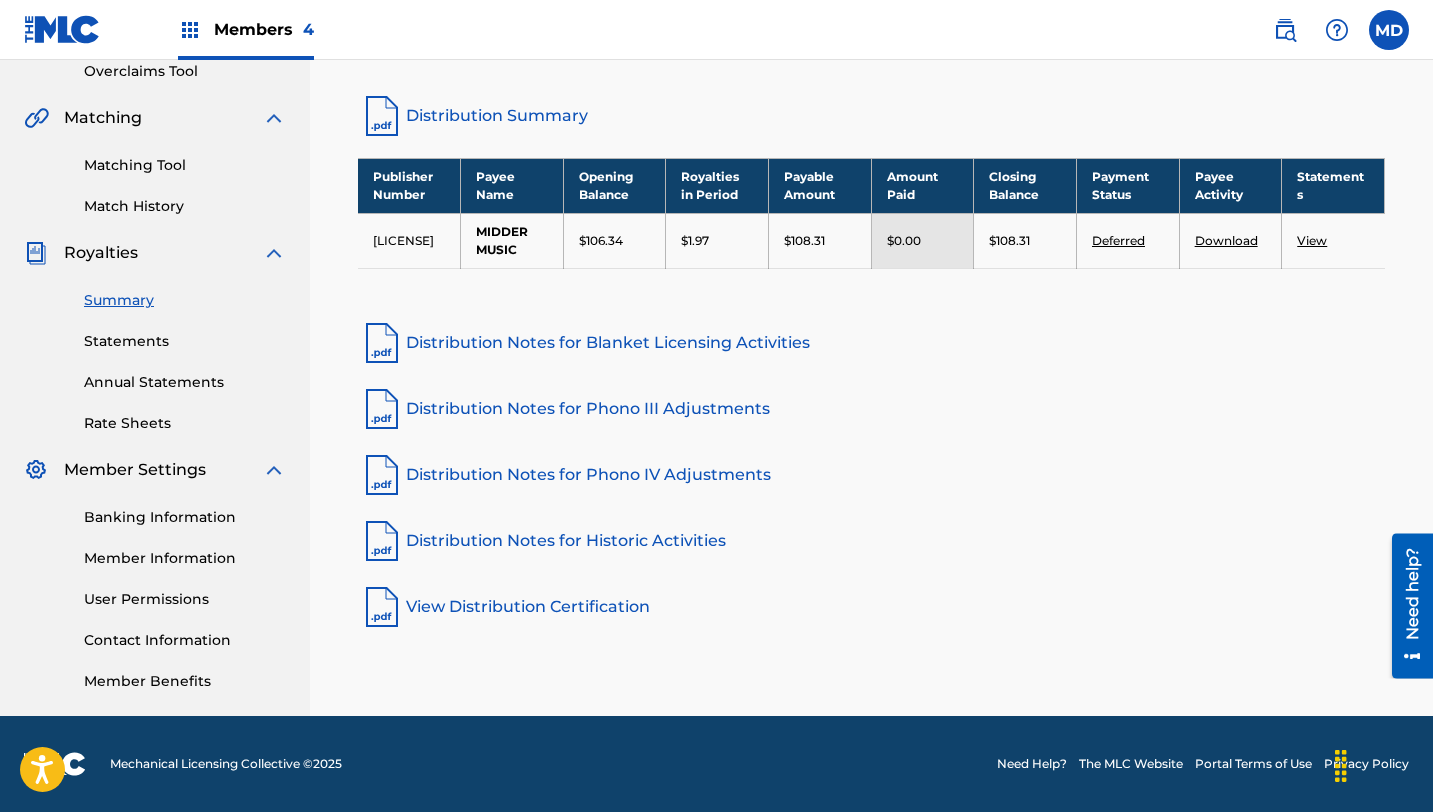 click on "Banking Information" at bounding box center (185, 517) 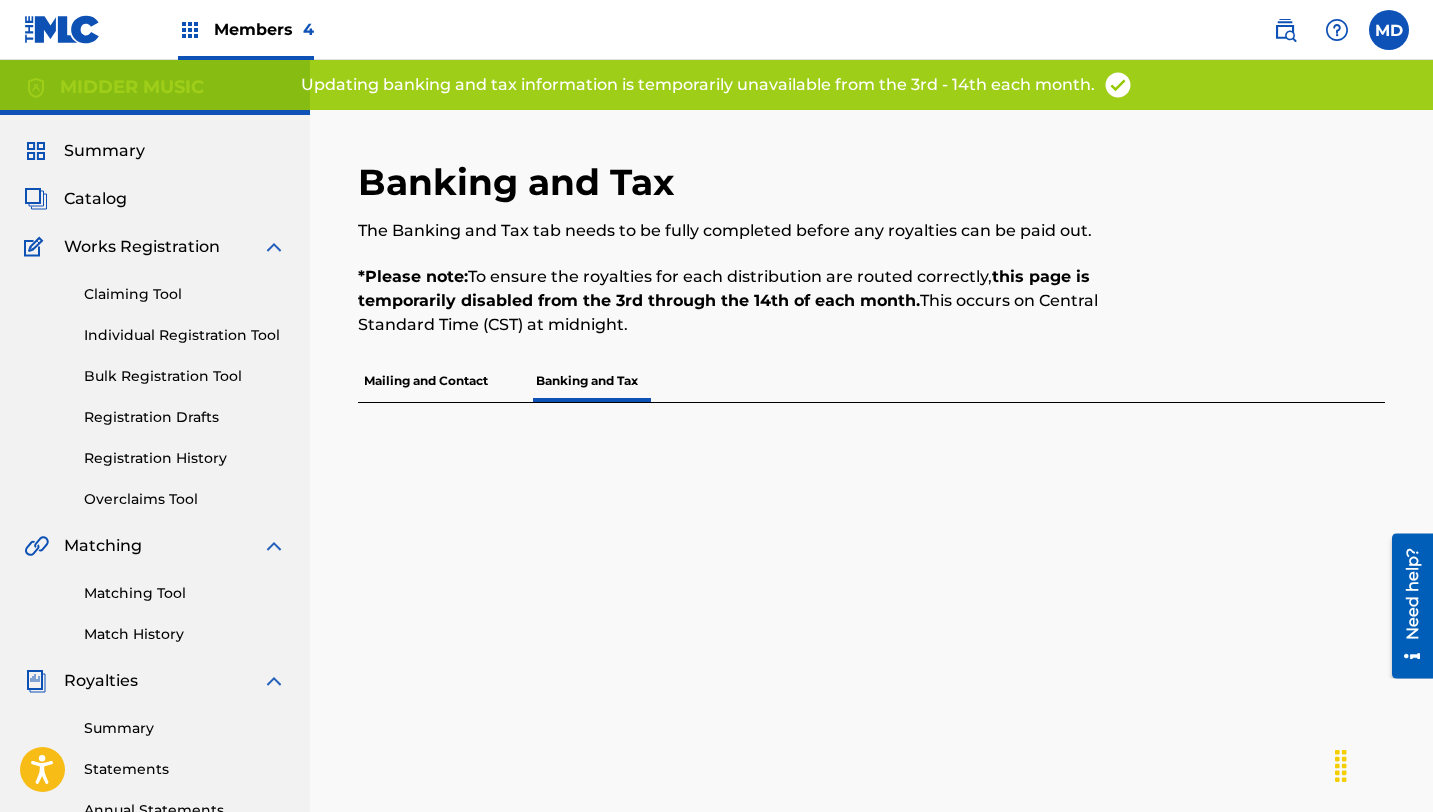 click on "Mailing and Contact" at bounding box center (426, 381) 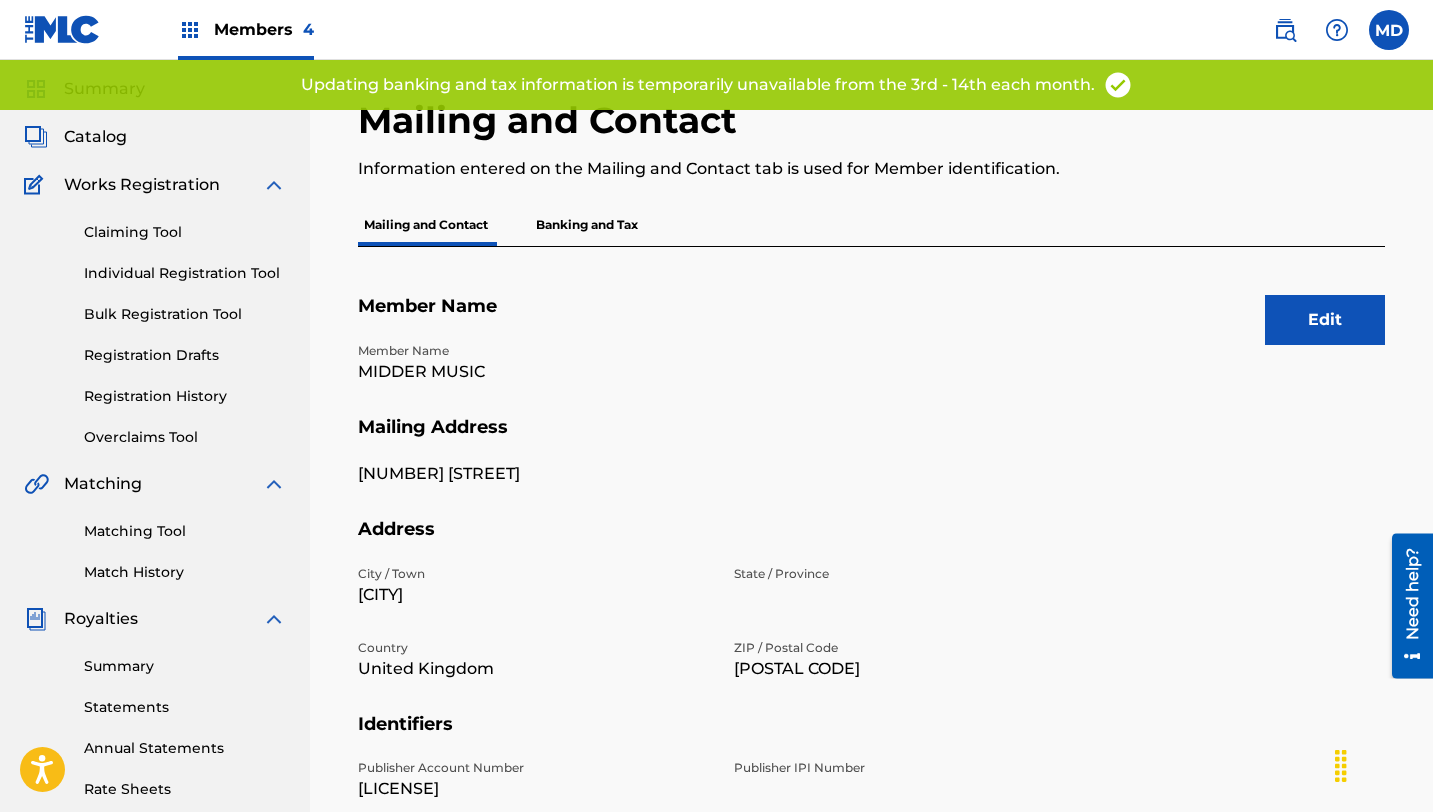 scroll, scrollTop: 0, scrollLeft: 0, axis: both 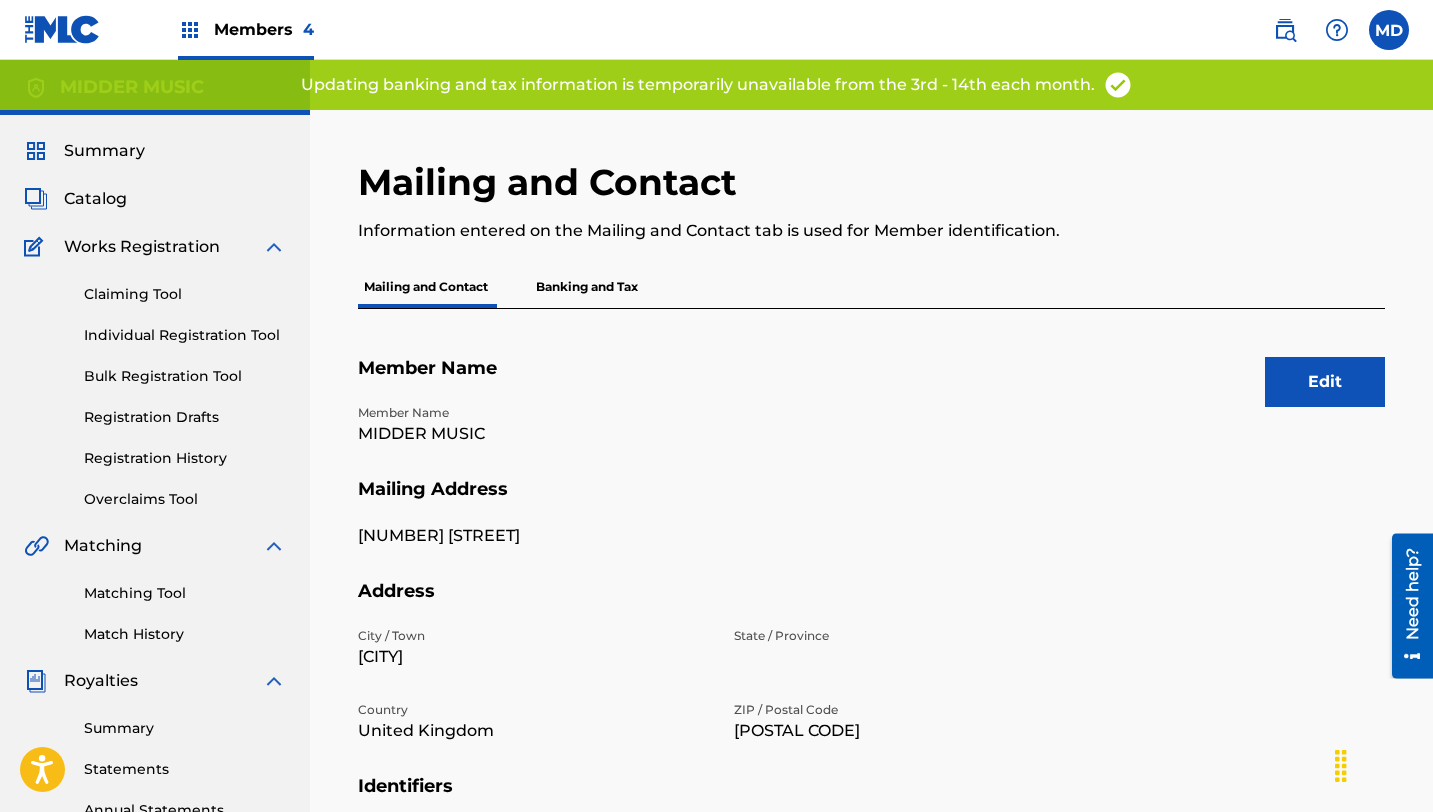 click at bounding box center [1389, 30] 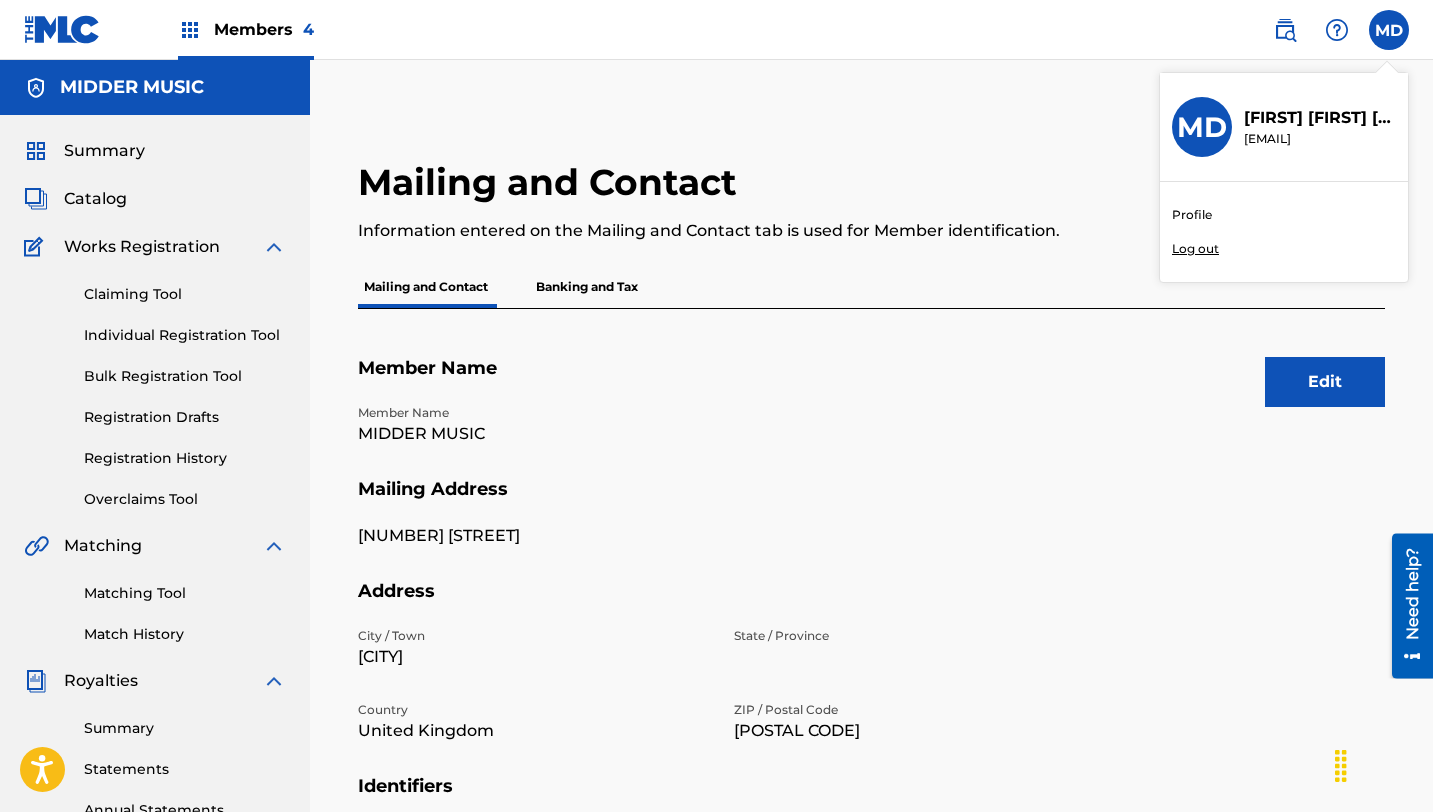 click on "Profile" at bounding box center [1192, 215] 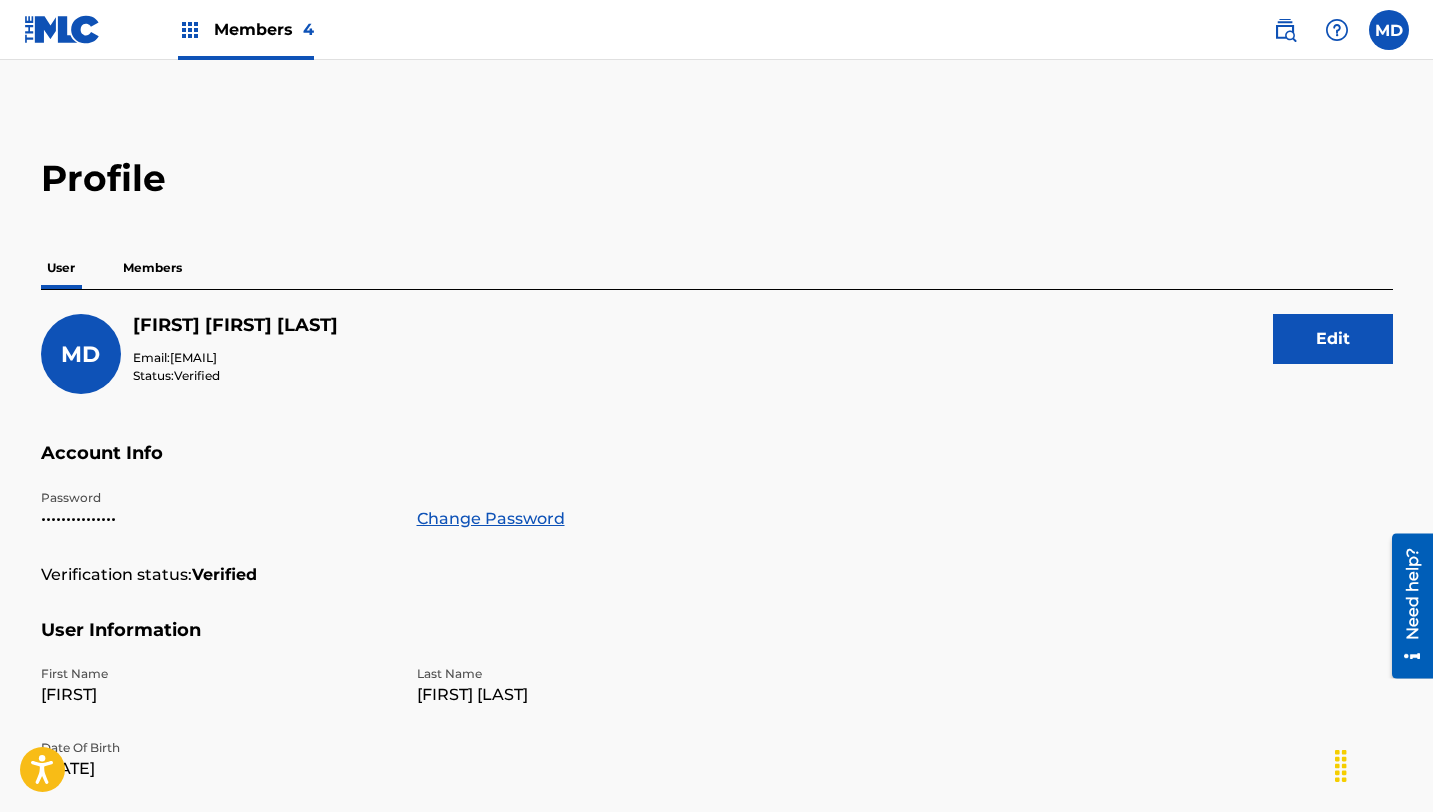 click at bounding box center [1389, 30] 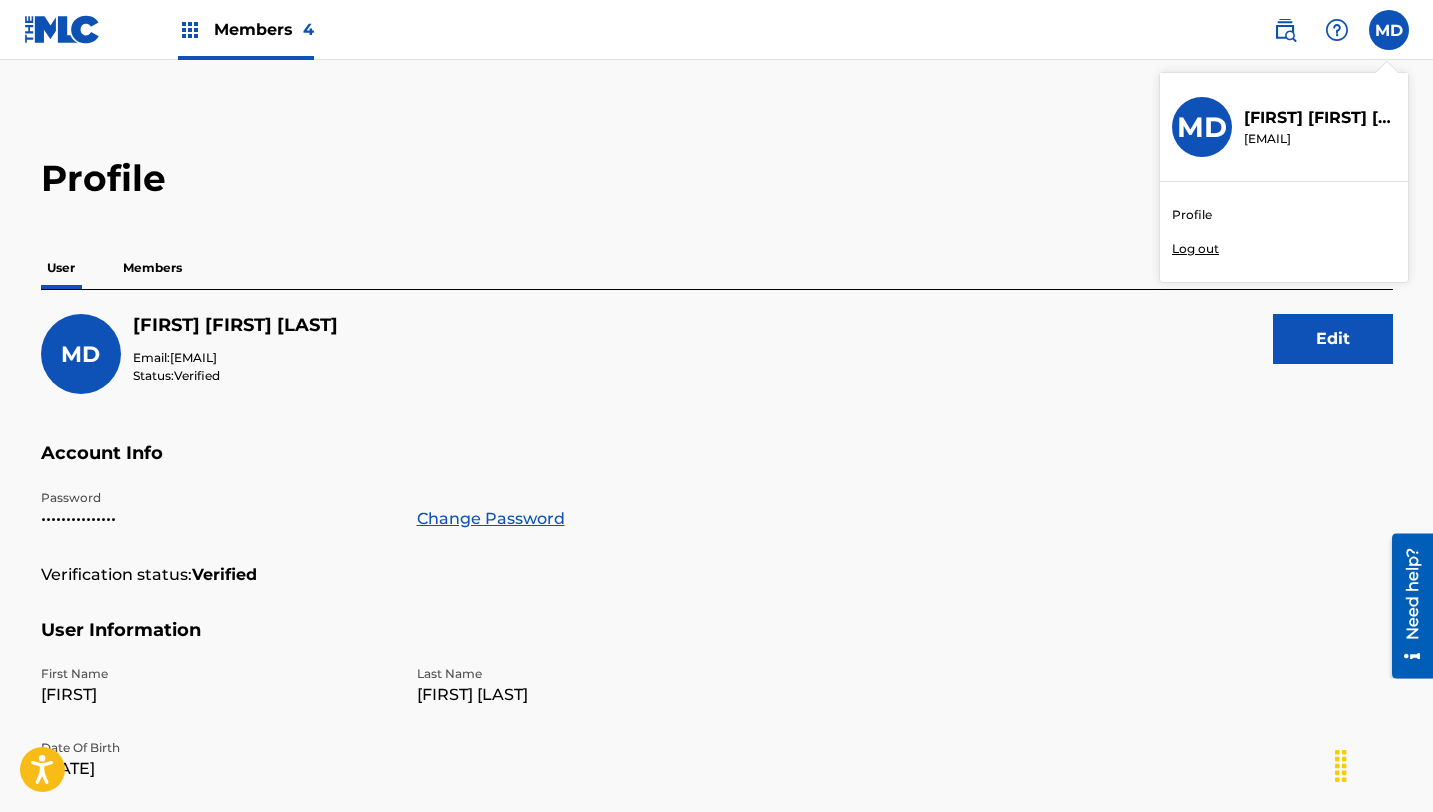 click on "Log out" at bounding box center [1195, 249] 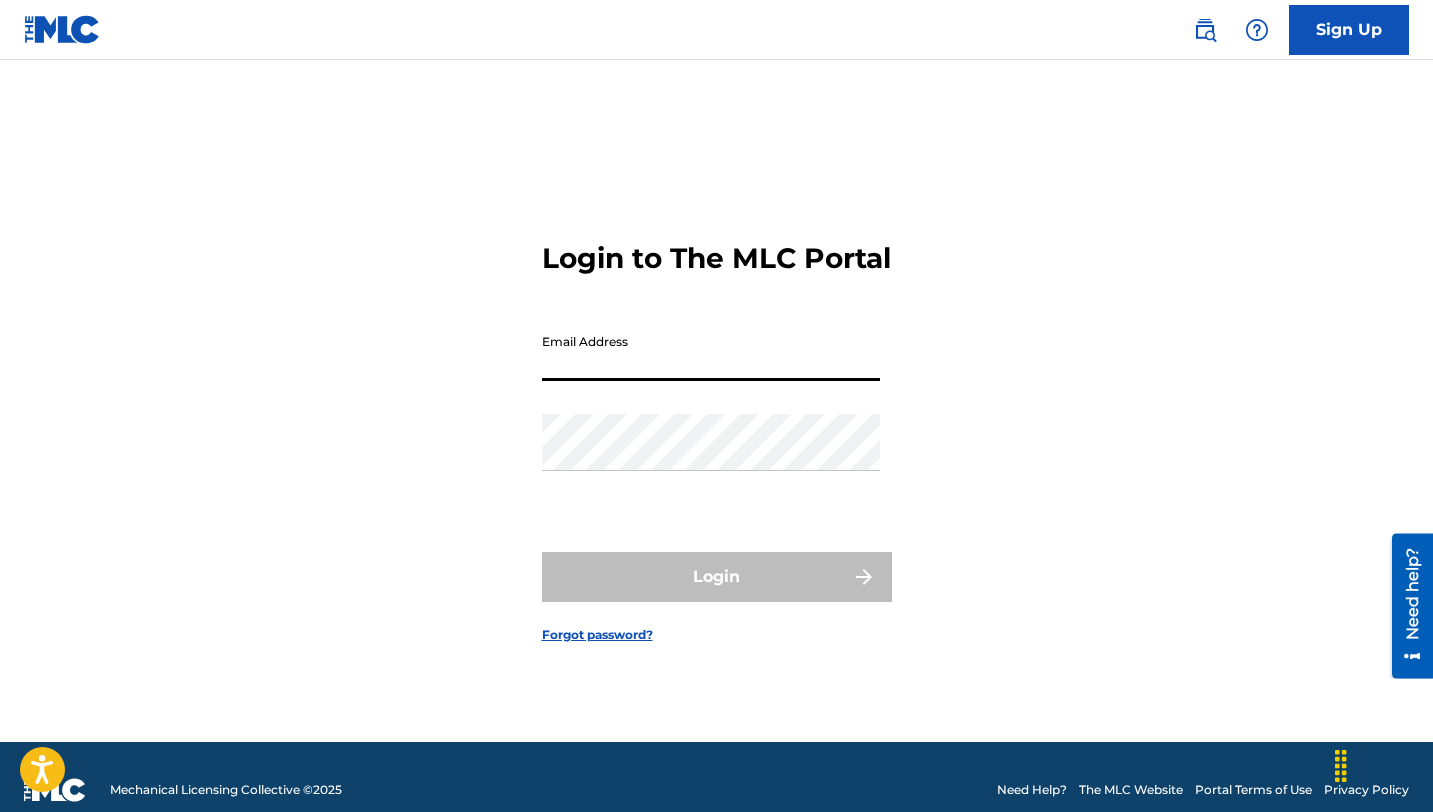 click on "Email Address" at bounding box center [711, 352] 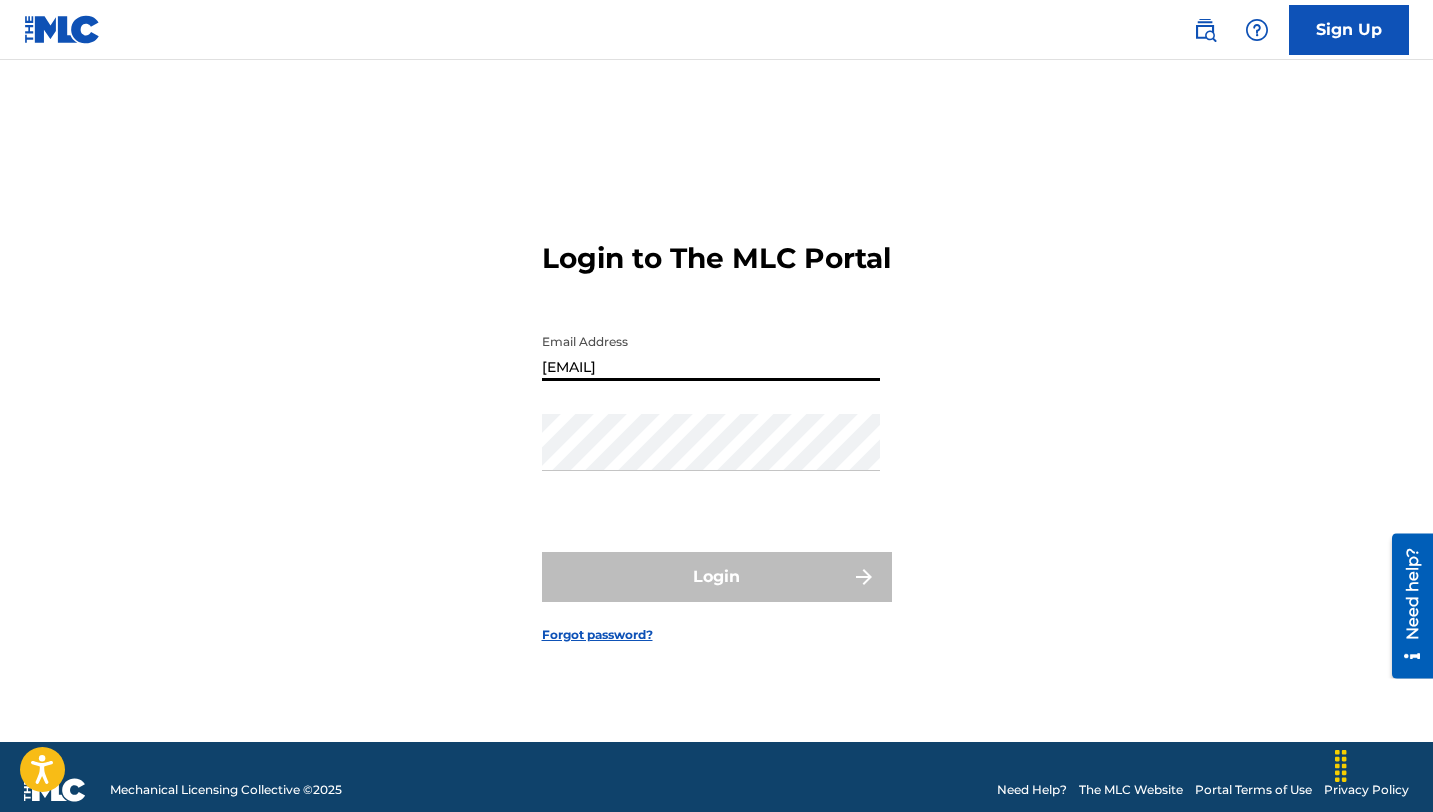 type on "[EMAIL]" 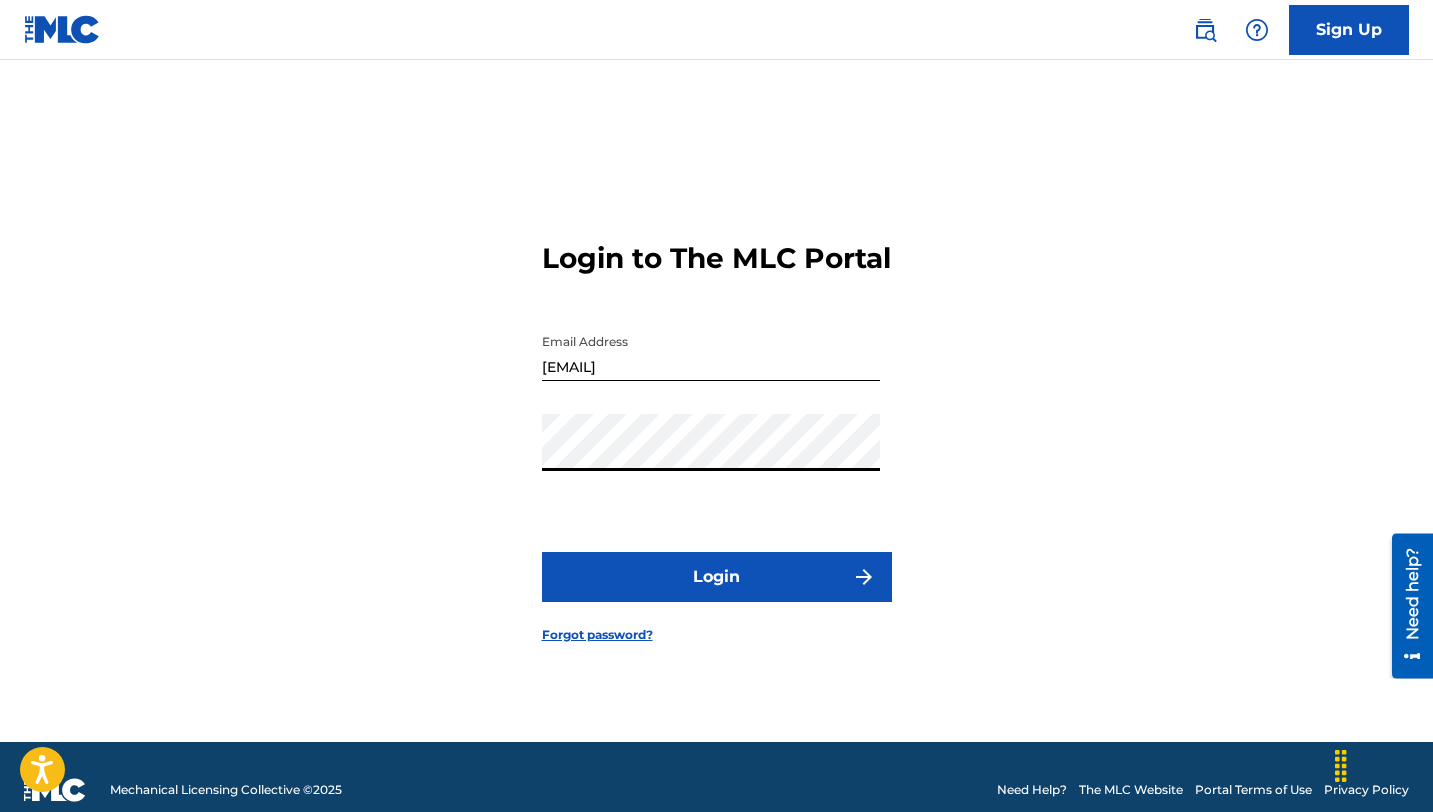 click on "Login" at bounding box center (717, 577) 